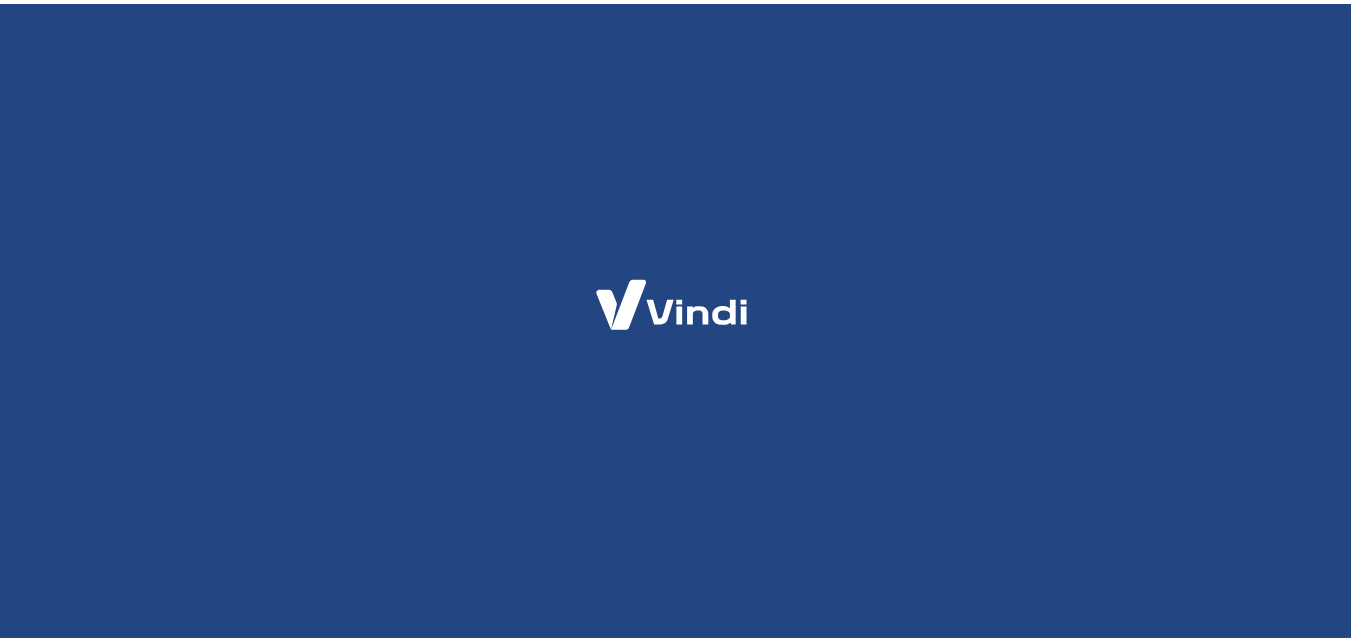 scroll, scrollTop: 0, scrollLeft: 0, axis: both 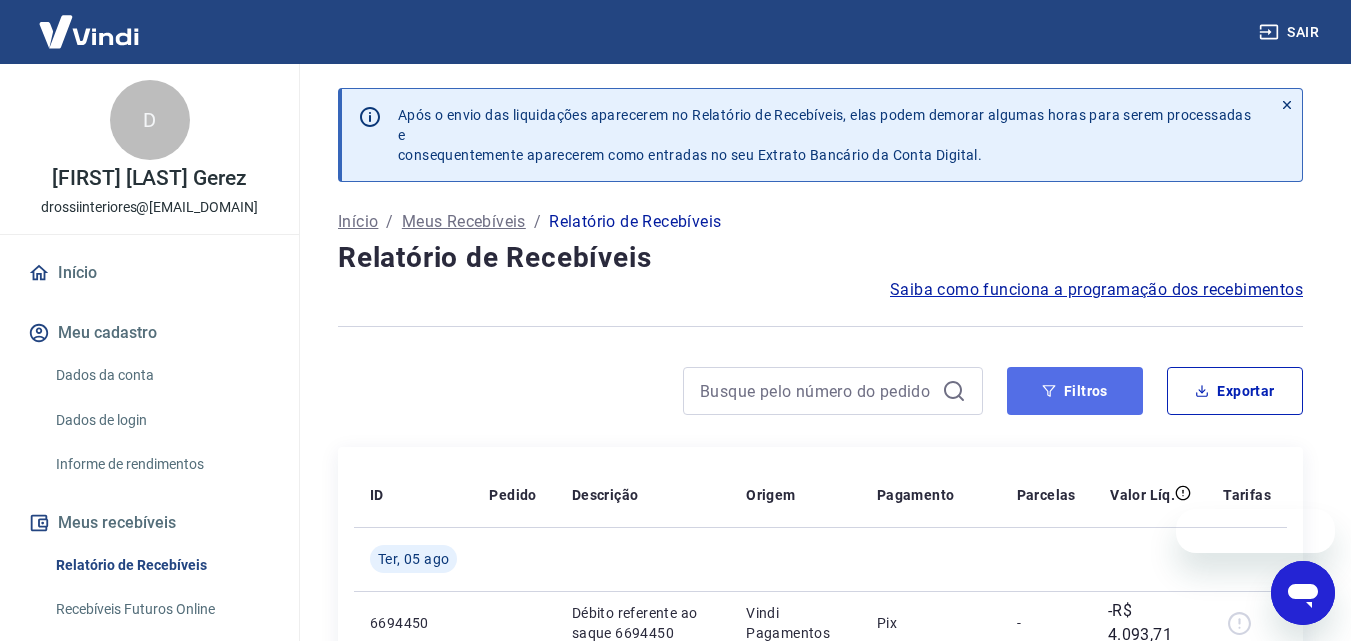 click on "Filtros" at bounding box center [1075, 391] 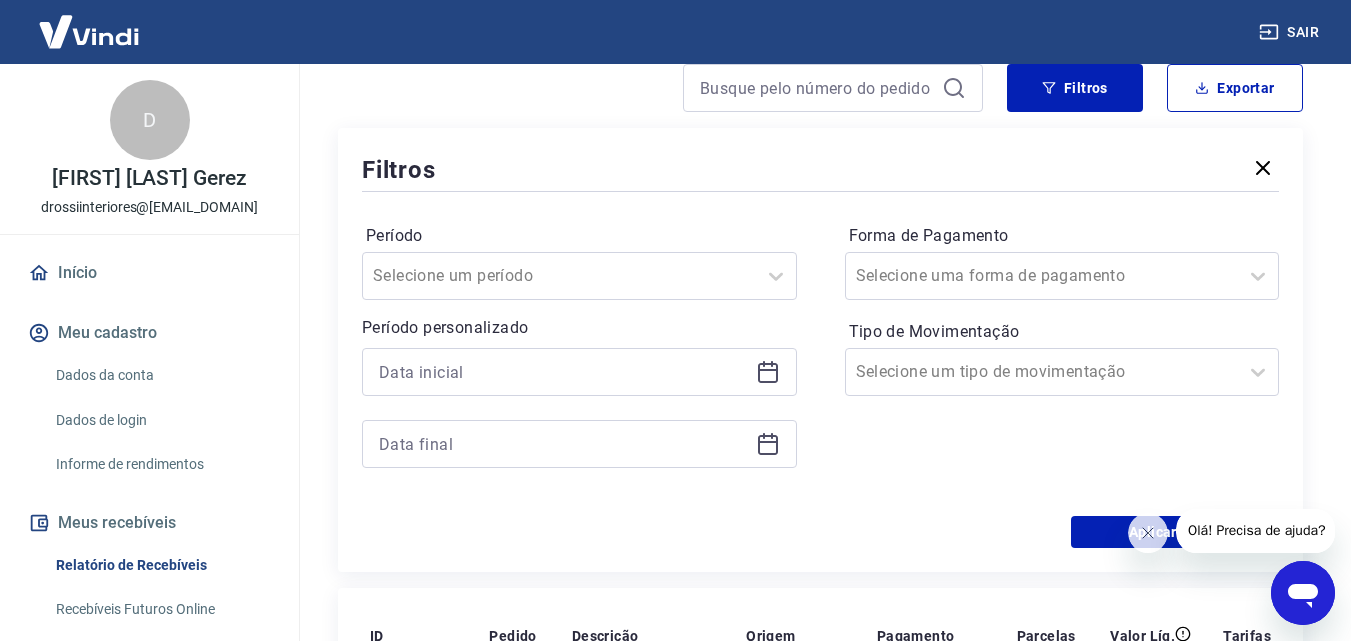 scroll, scrollTop: 400, scrollLeft: 0, axis: vertical 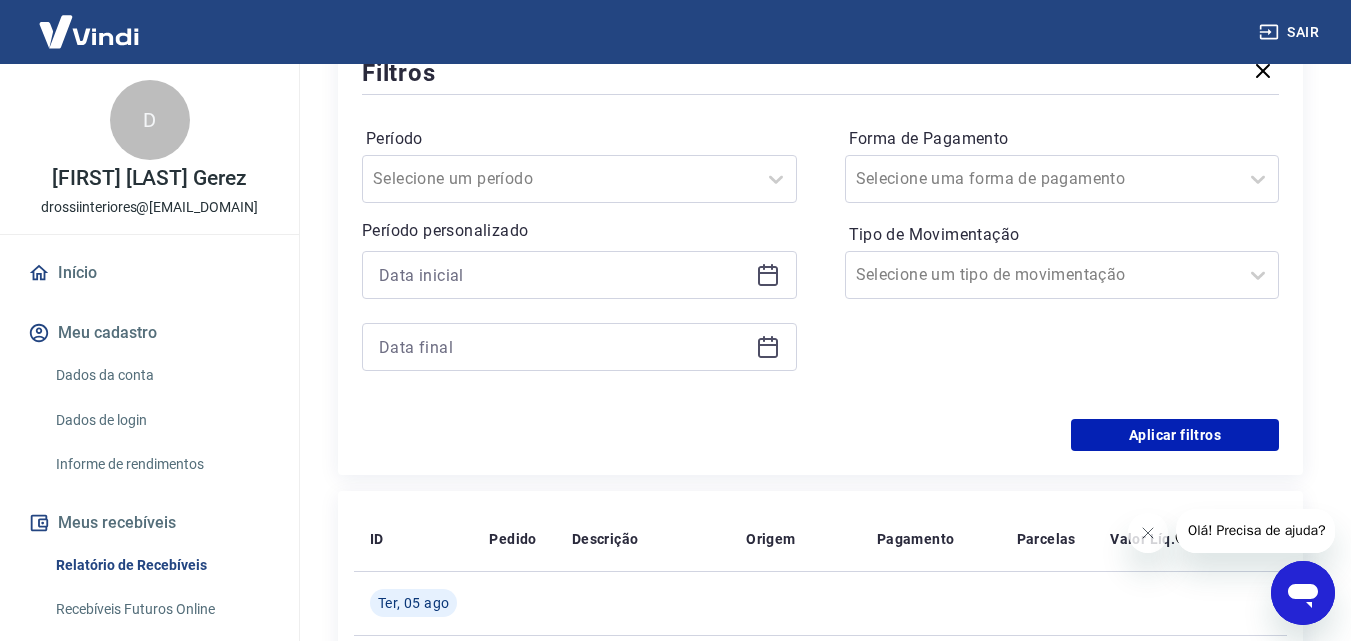 click 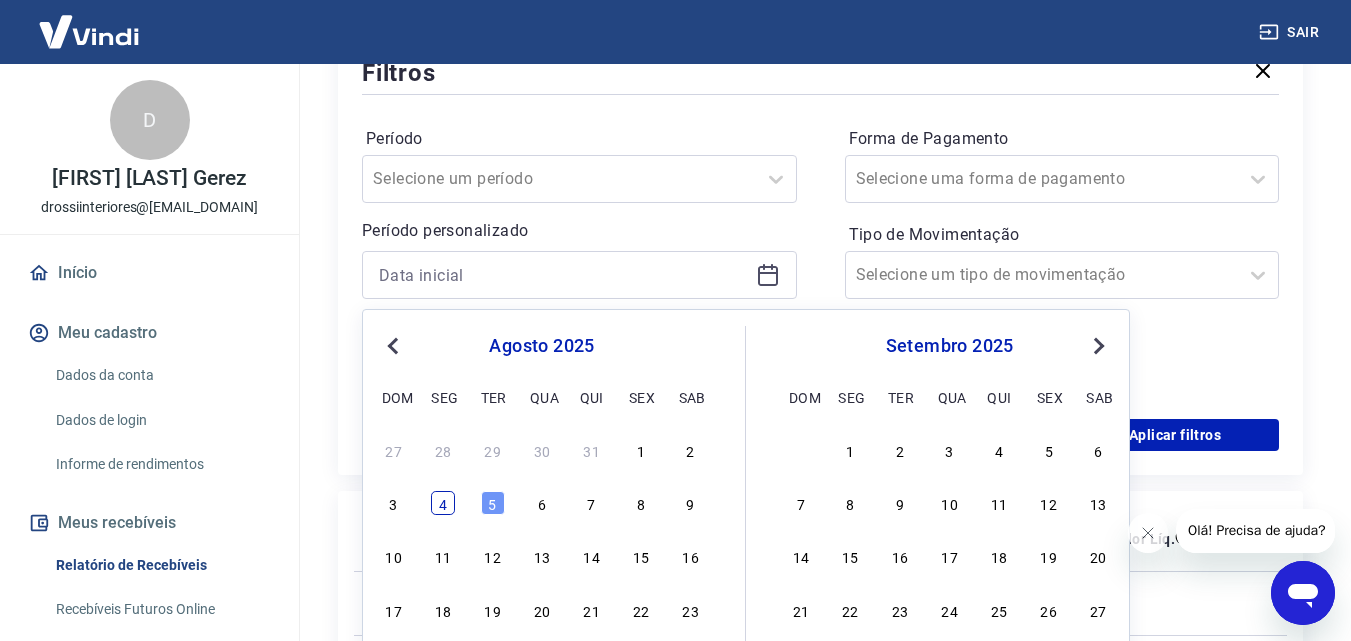 click on "4" at bounding box center [443, 503] 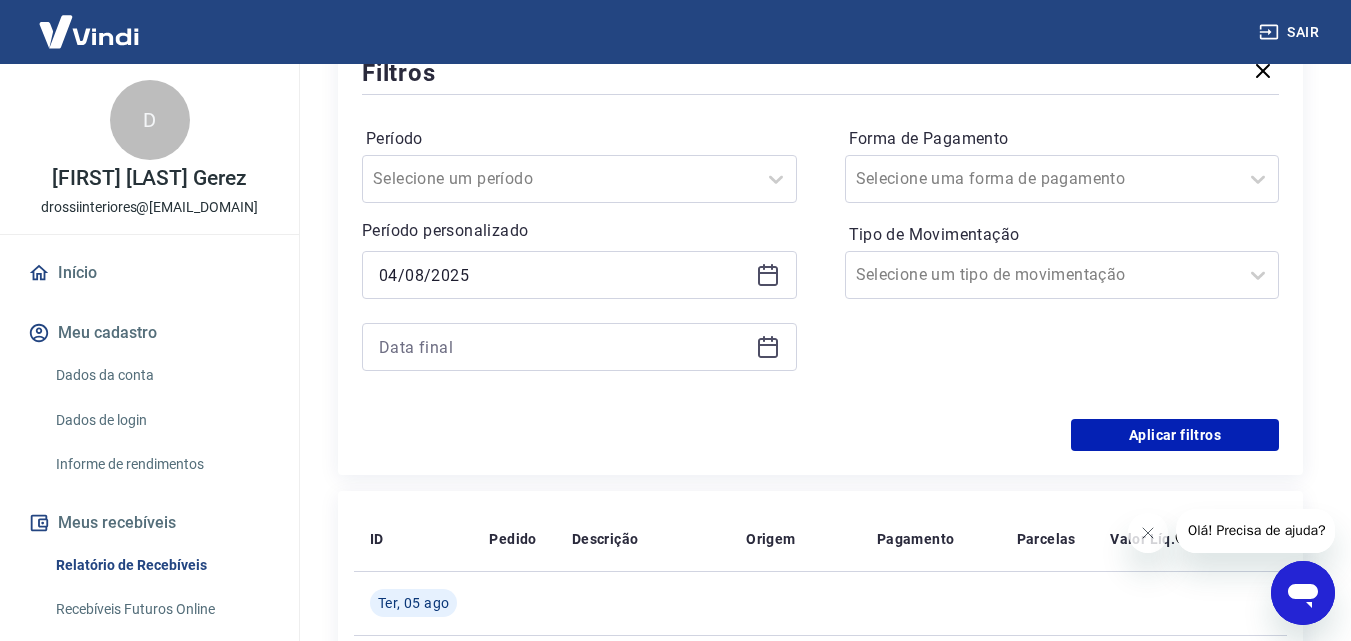 type on "04/08/2025" 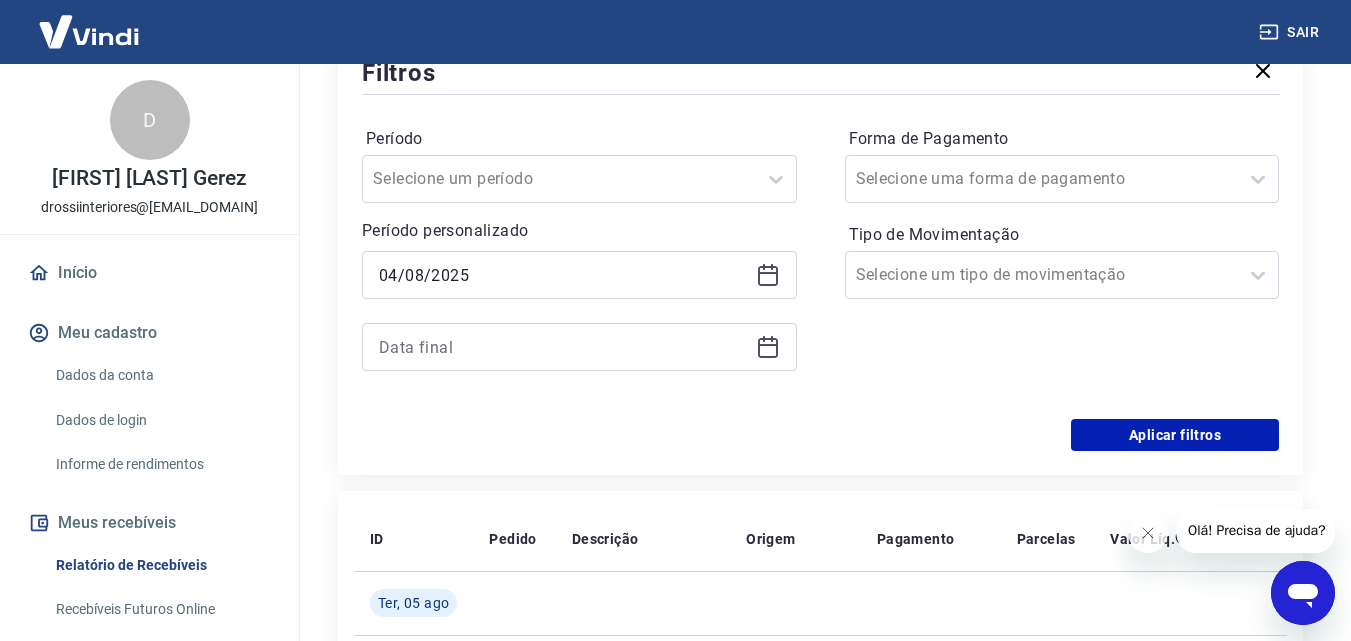 click 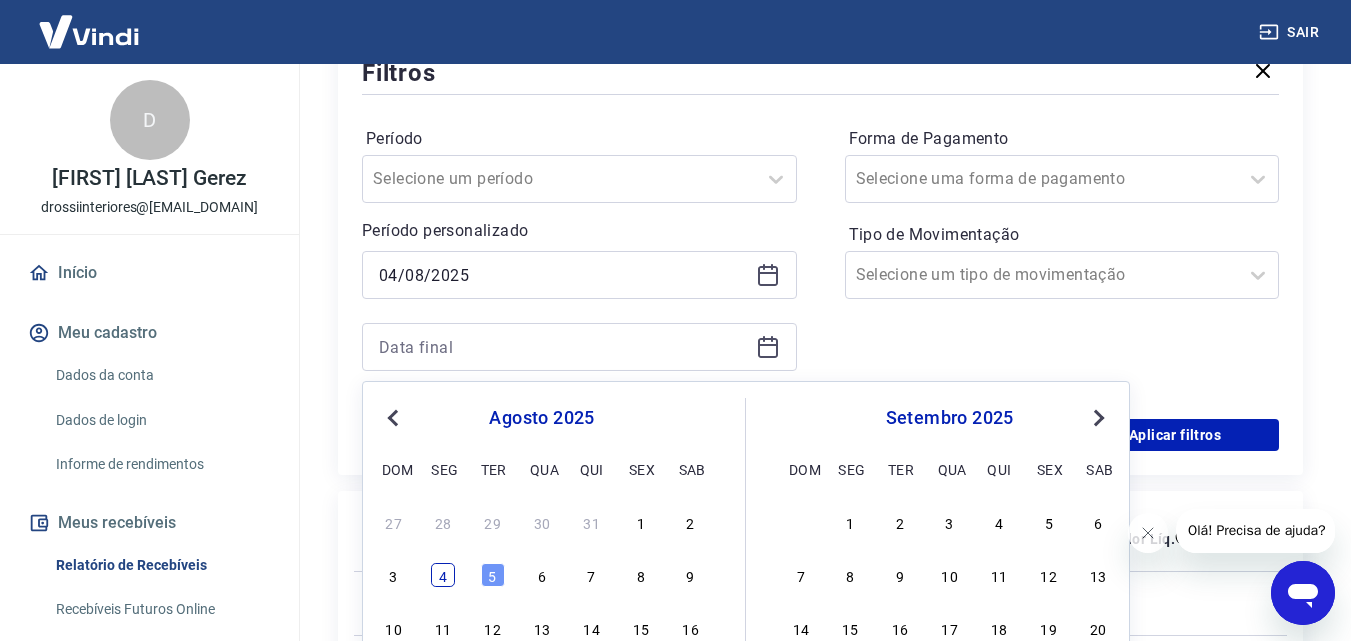 click on "4" at bounding box center [443, 575] 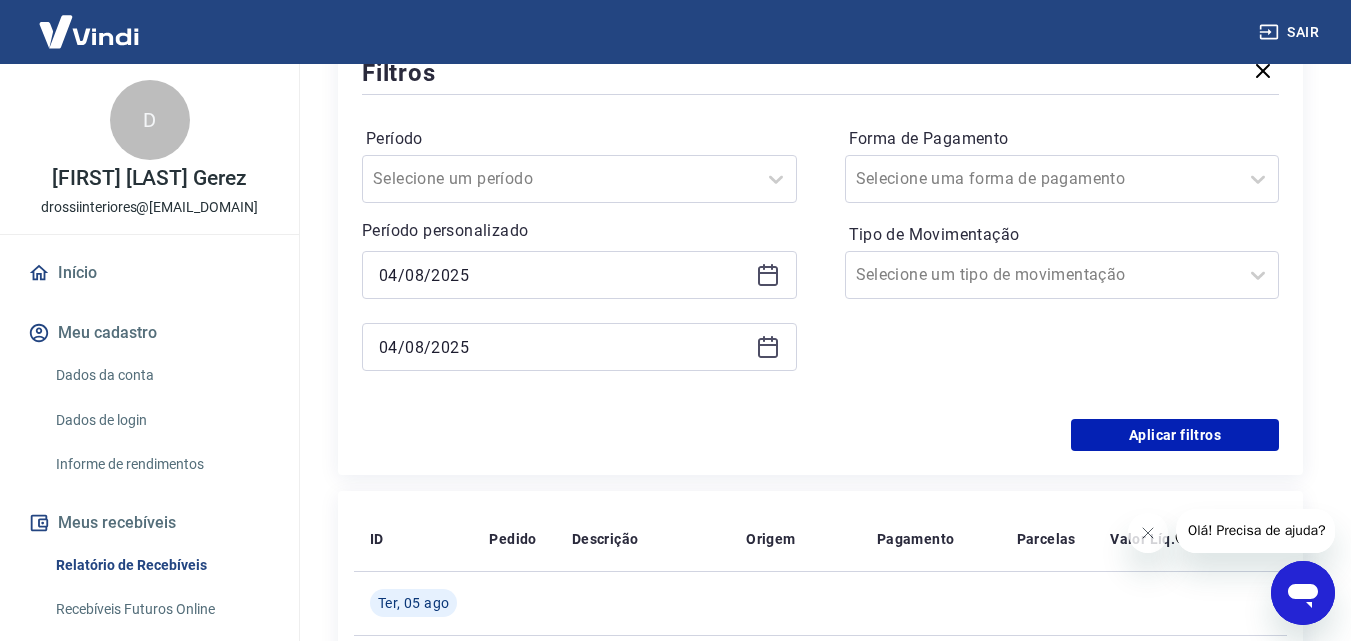 click 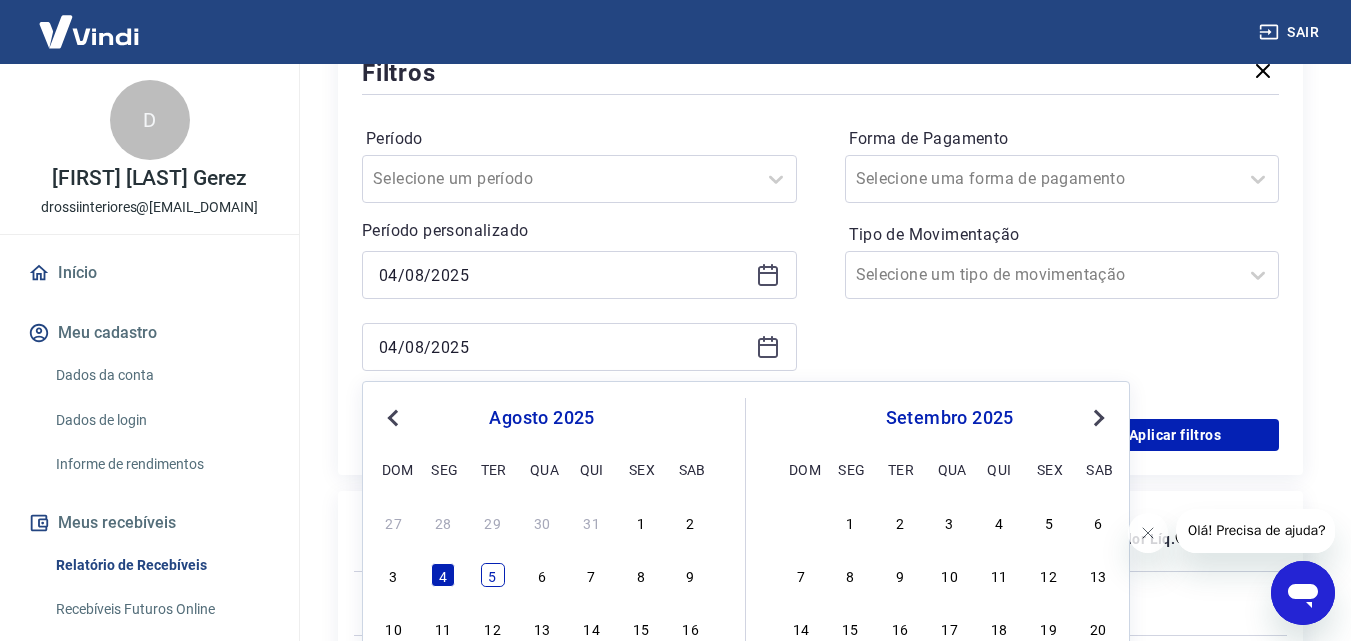 click on "5" at bounding box center [493, 575] 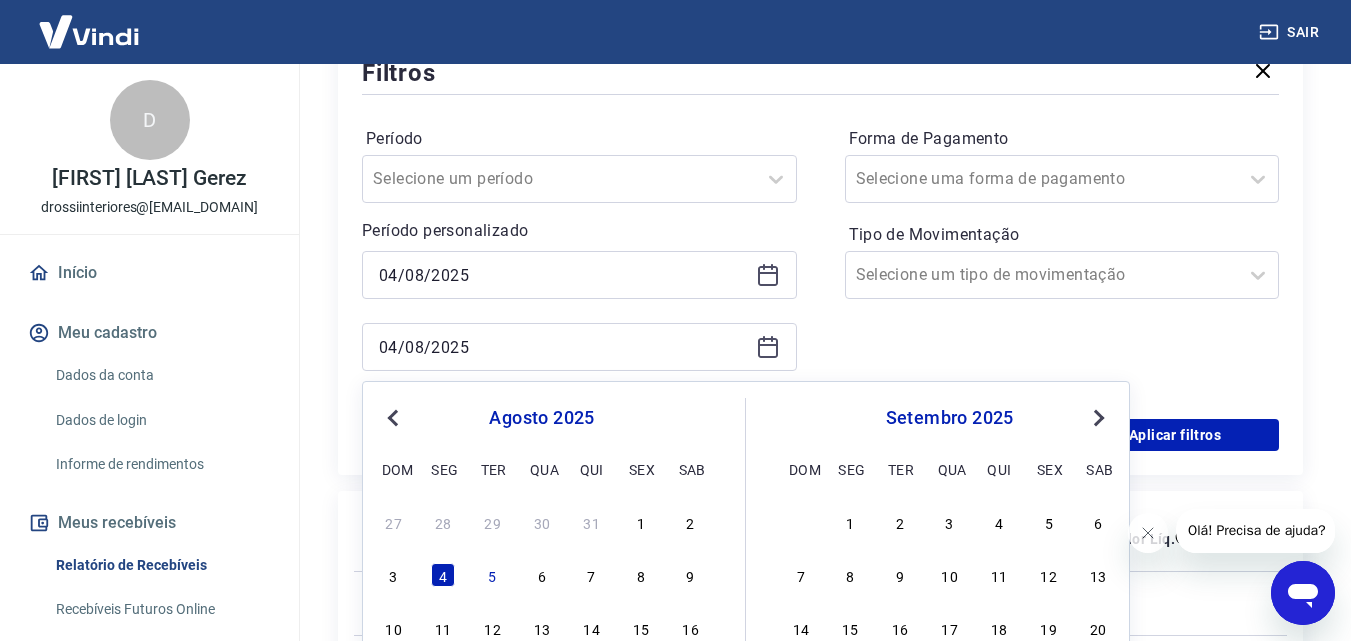type on "05/08/2025" 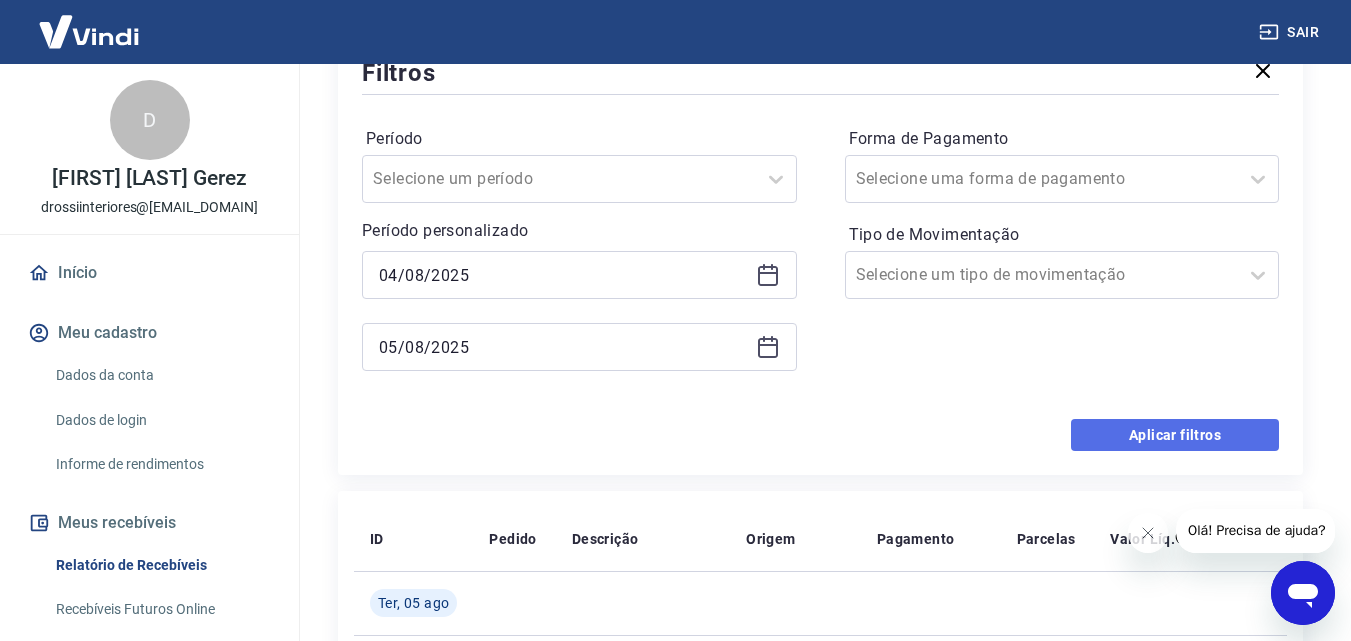click on "Aplicar filtros" at bounding box center (1175, 435) 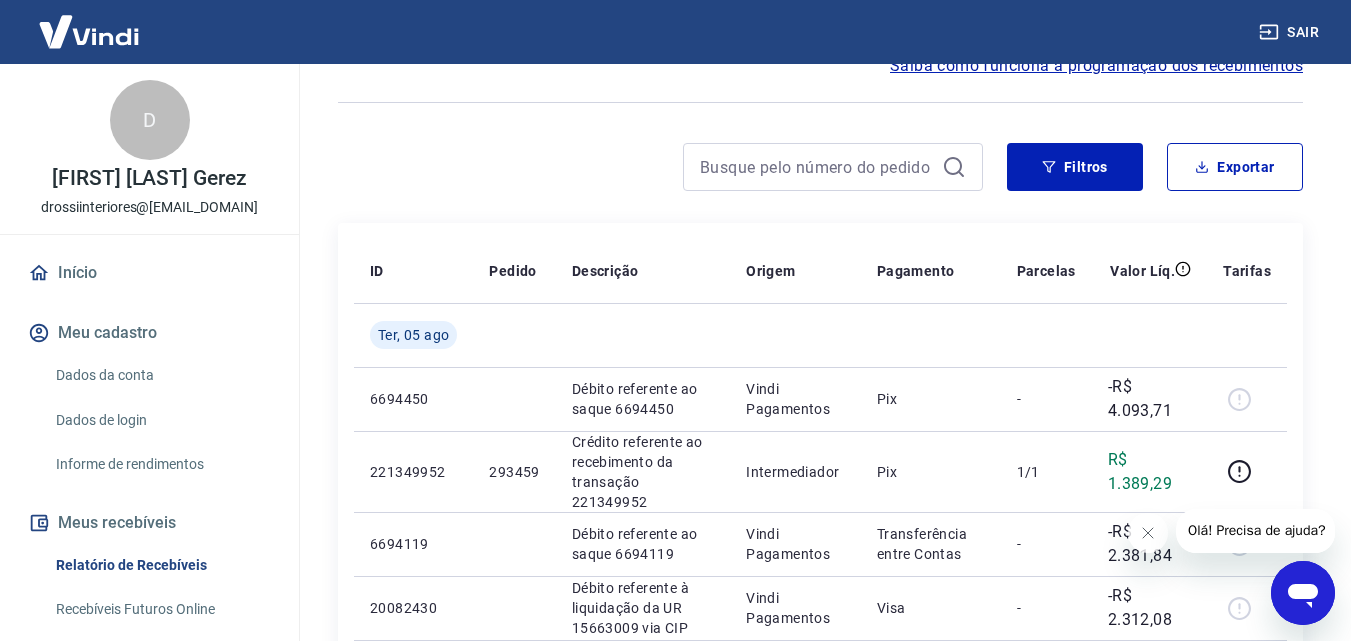 scroll, scrollTop: 0, scrollLeft: 0, axis: both 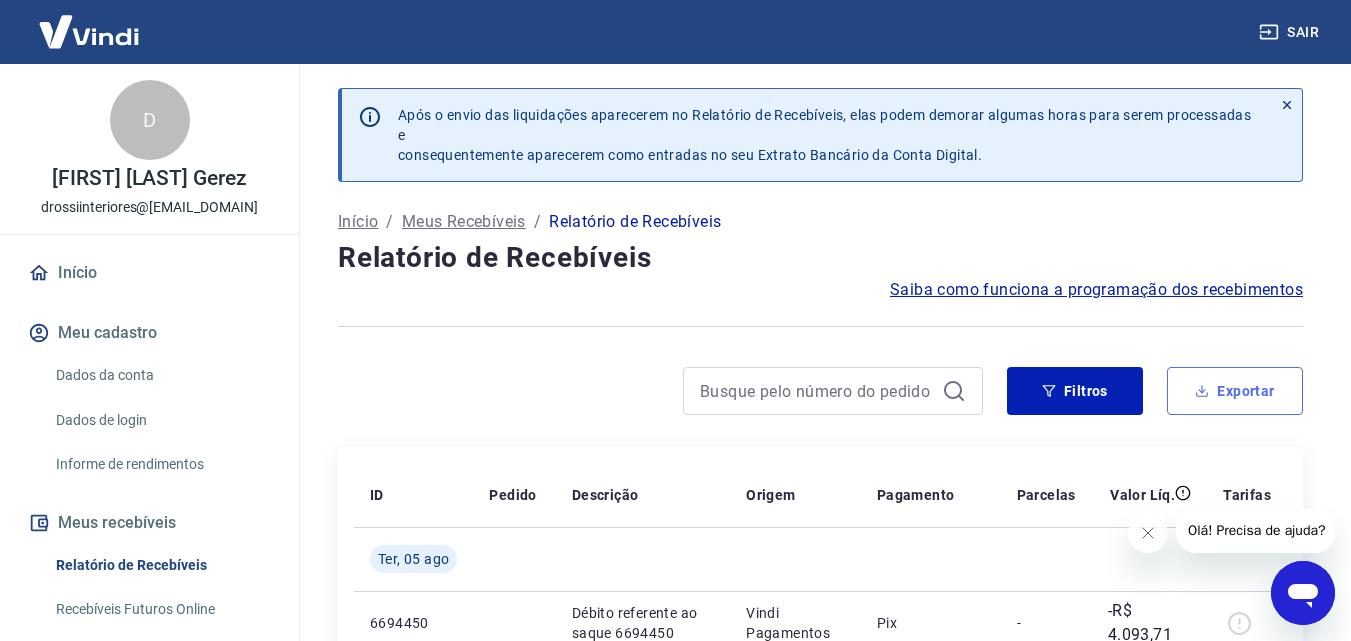 click on "Exportar" at bounding box center [1235, 391] 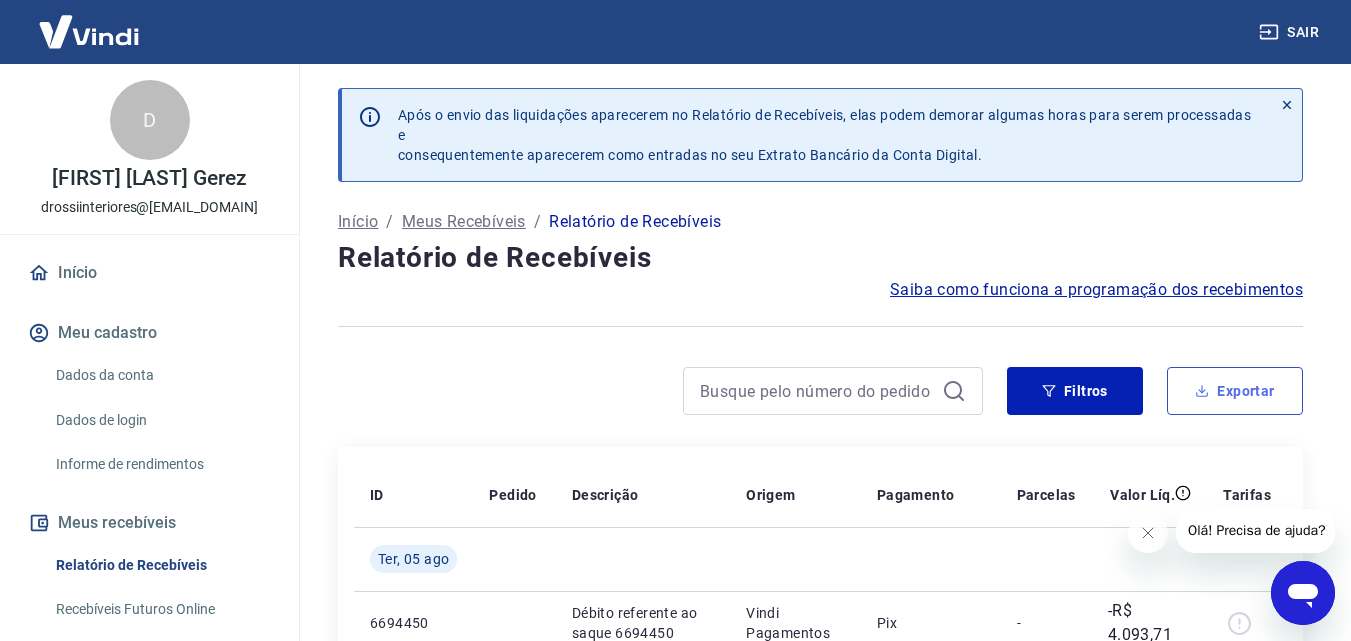 type on "04/08/2025" 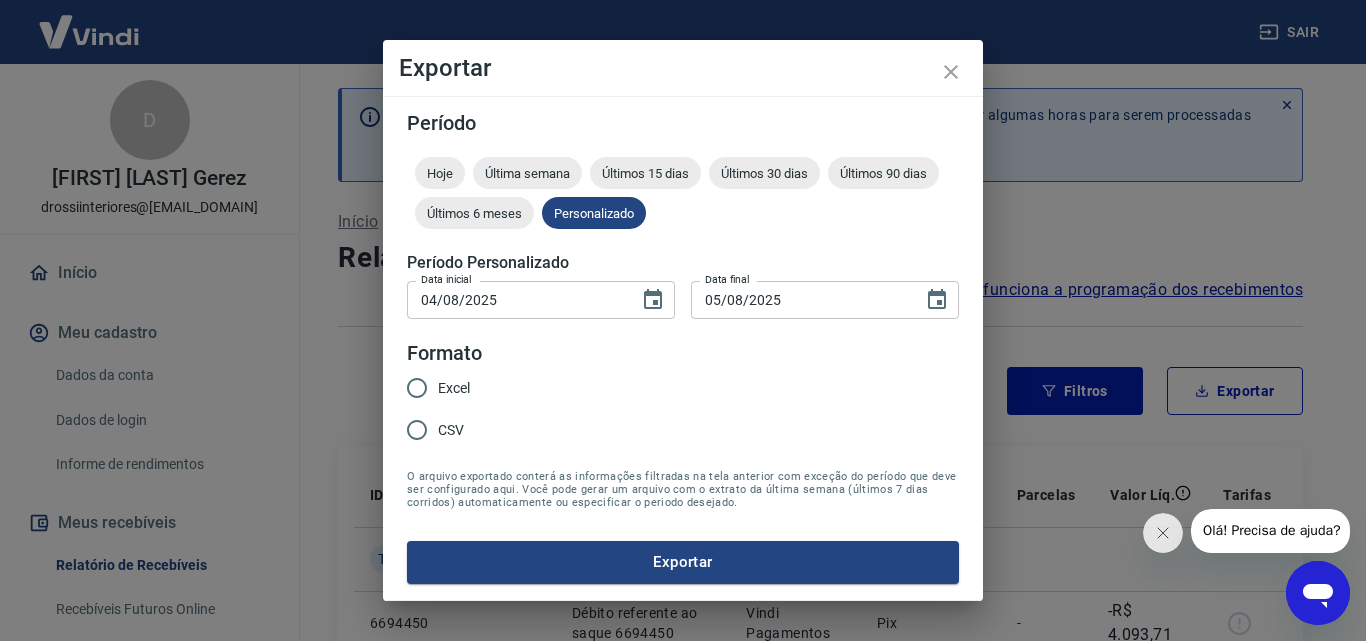 click on "Excel" at bounding box center [454, 388] 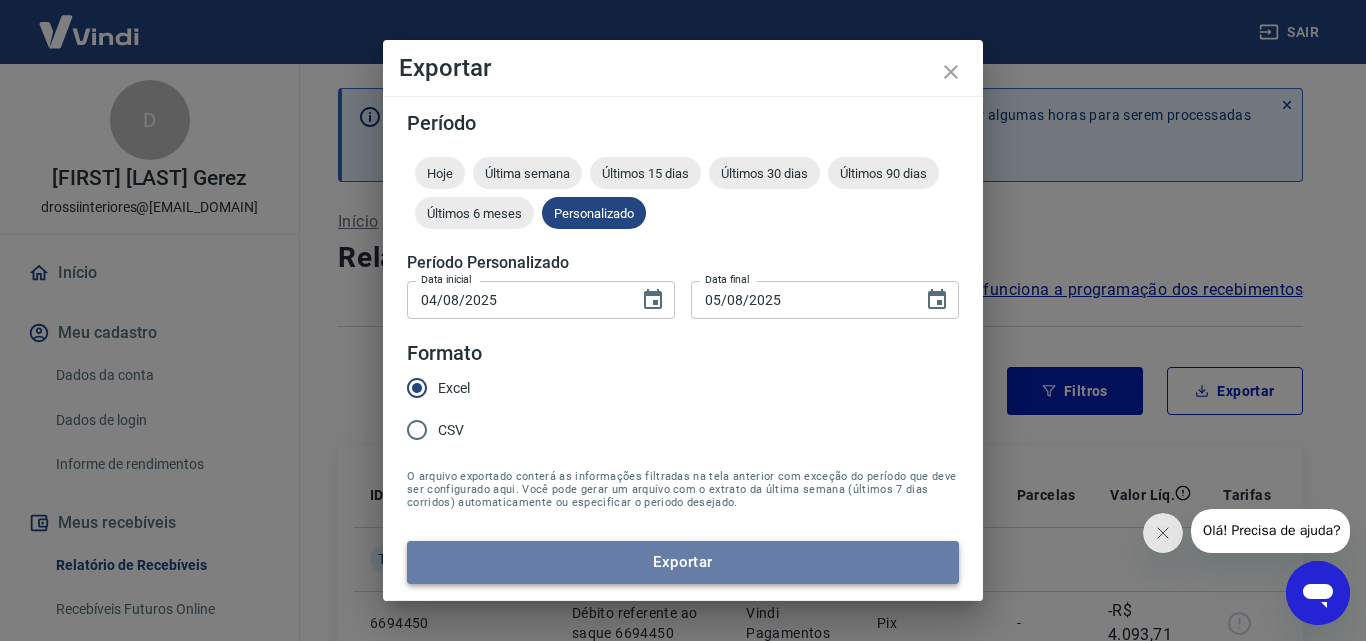 click on "Exportar" at bounding box center [683, 562] 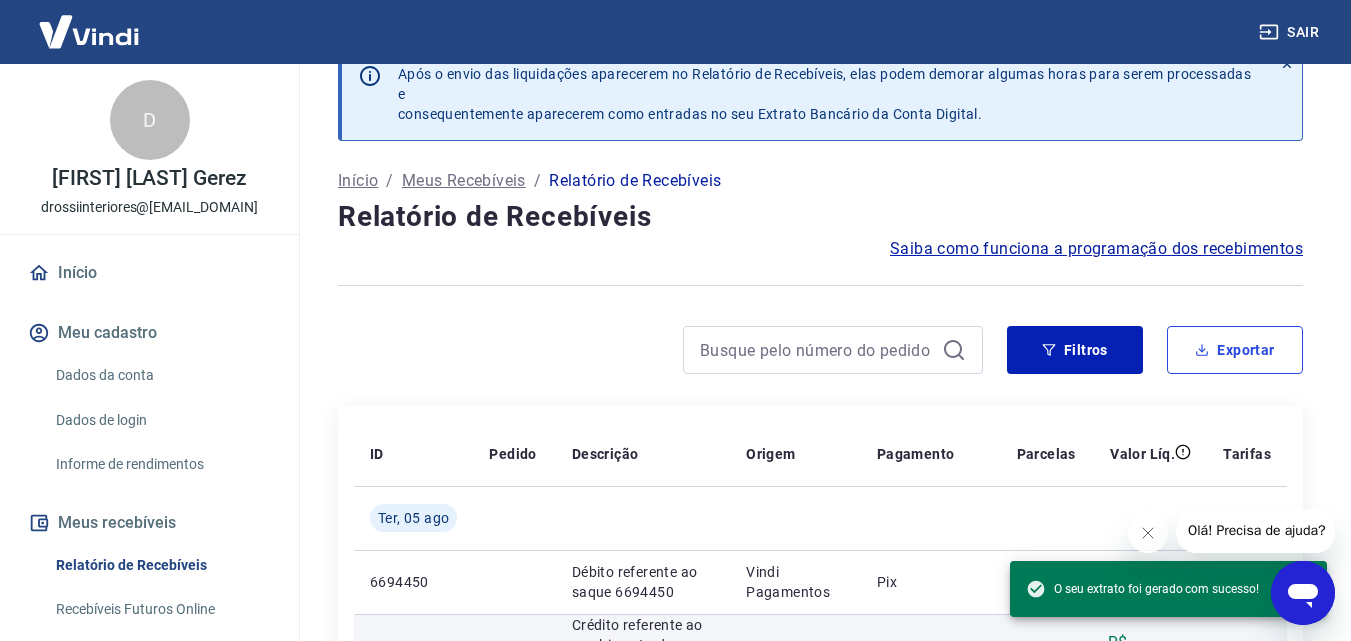 scroll, scrollTop: 0, scrollLeft: 0, axis: both 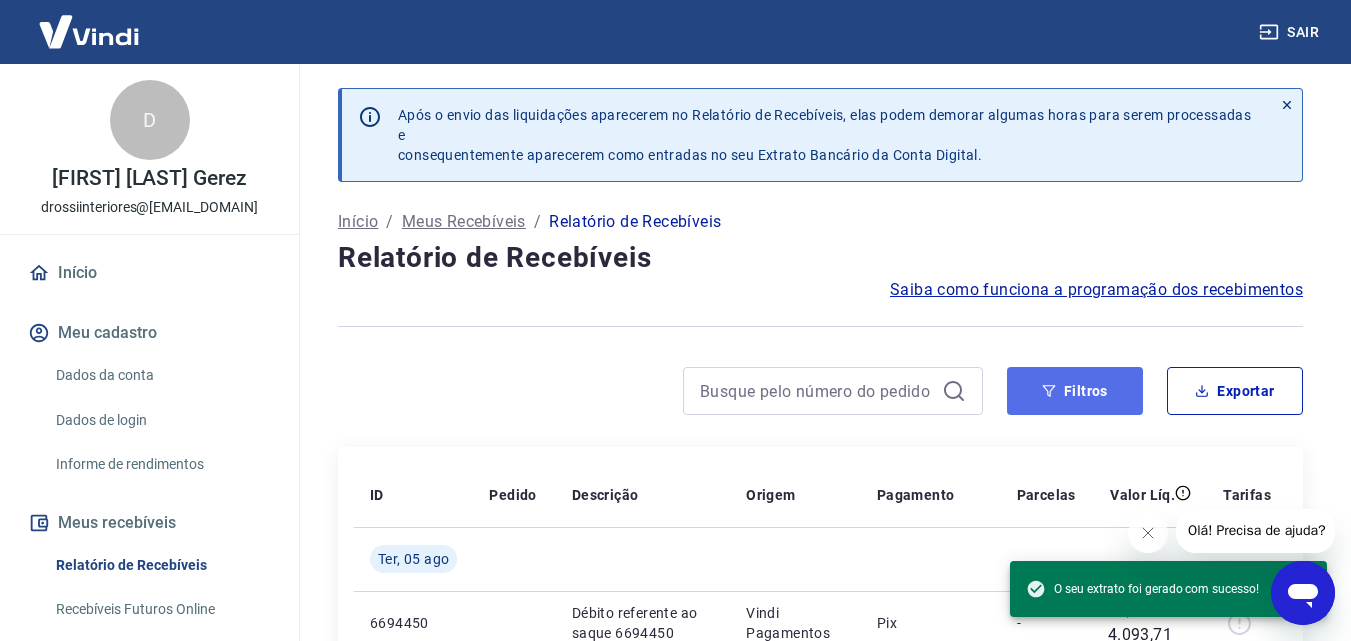 click on "Filtros" at bounding box center (1075, 391) 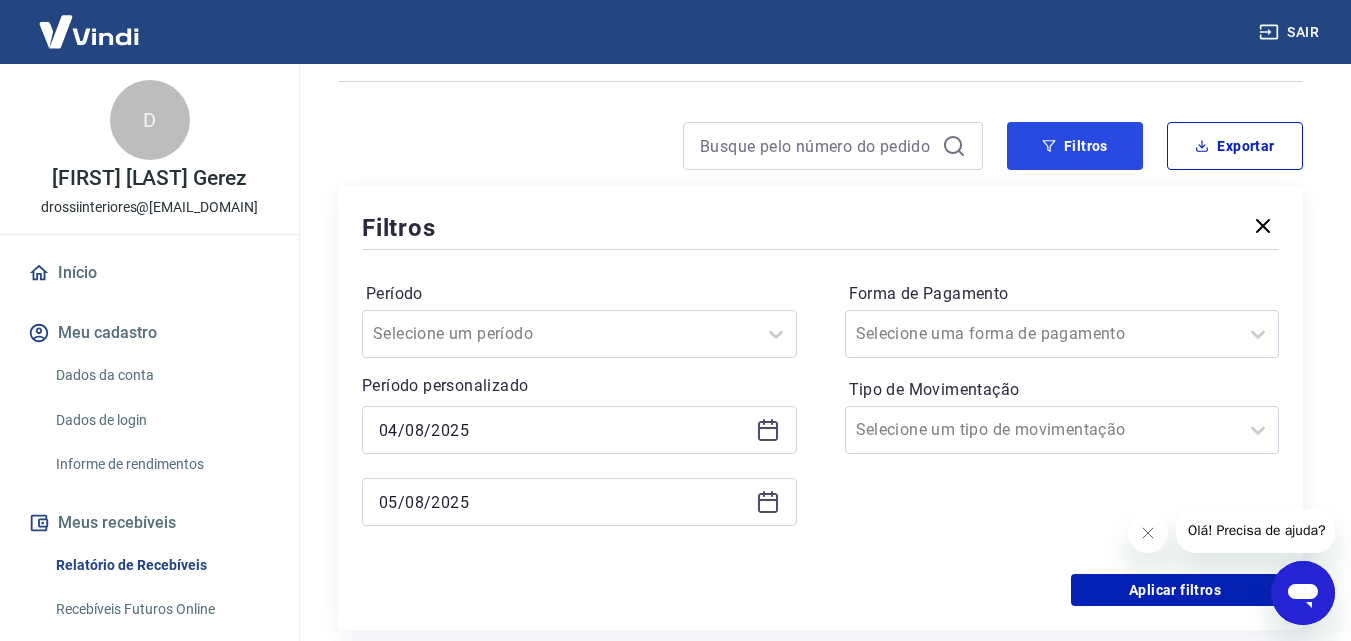 scroll, scrollTop: 300, scrollLeft: 0, axis: vertical 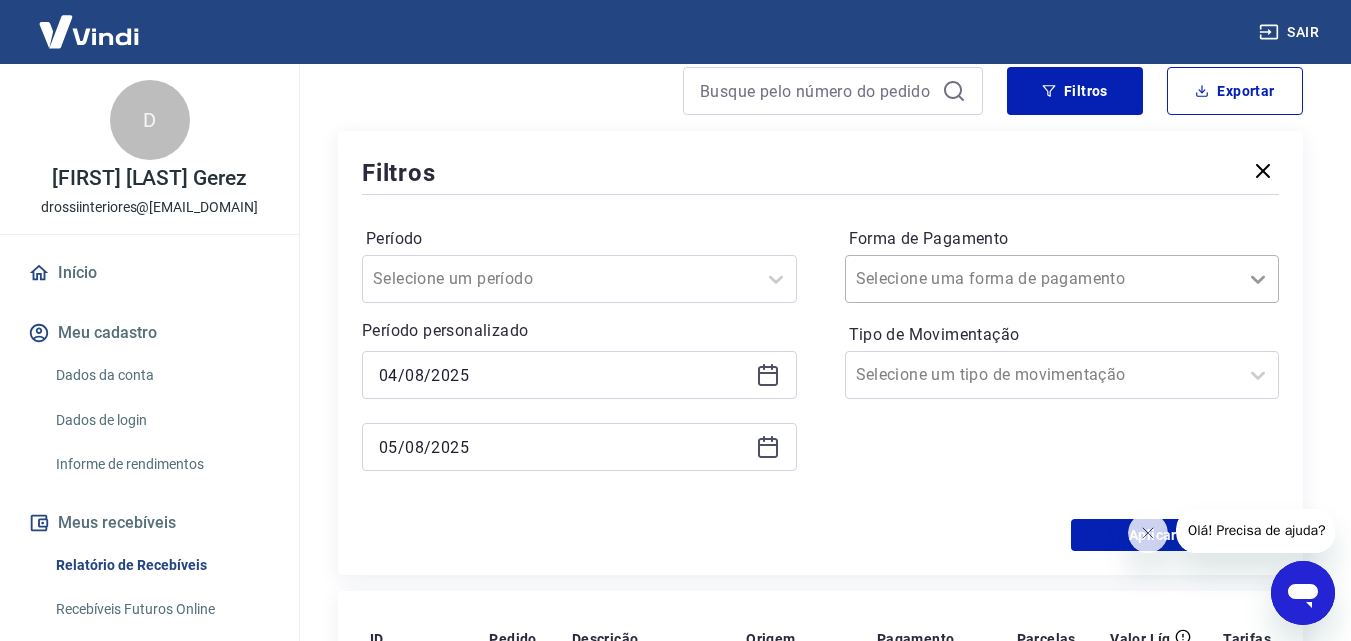 click 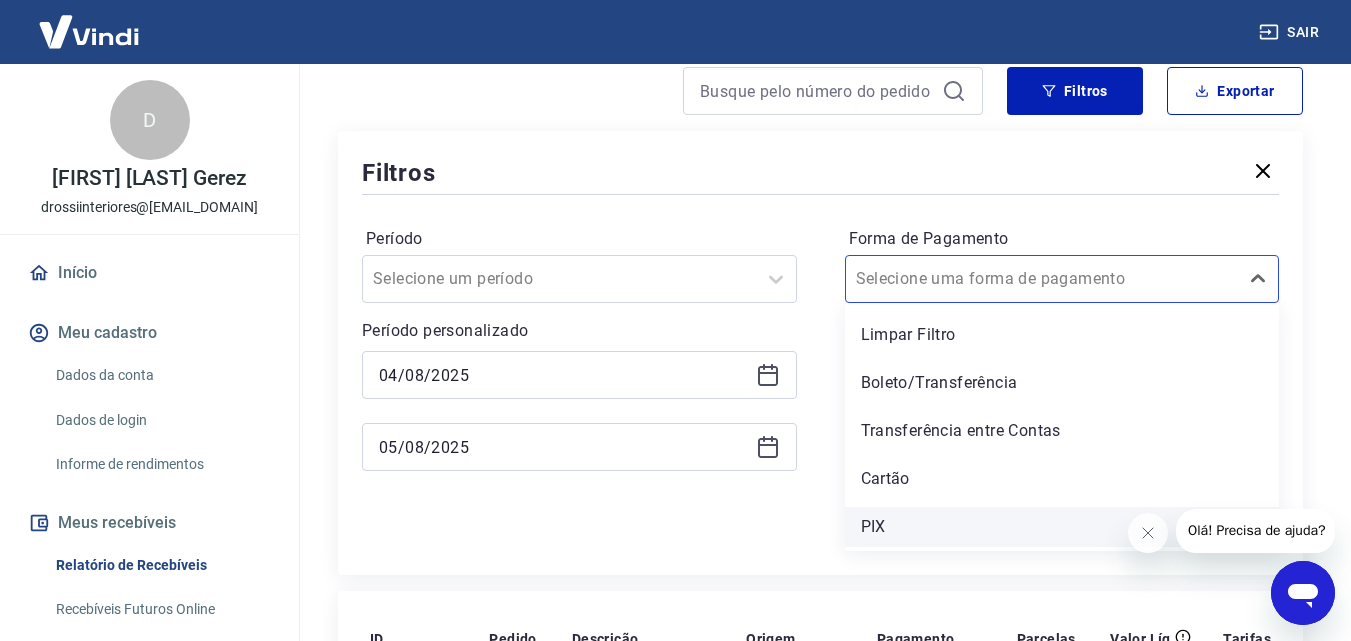 click on "PIX" at bounding box center (1062, 527) 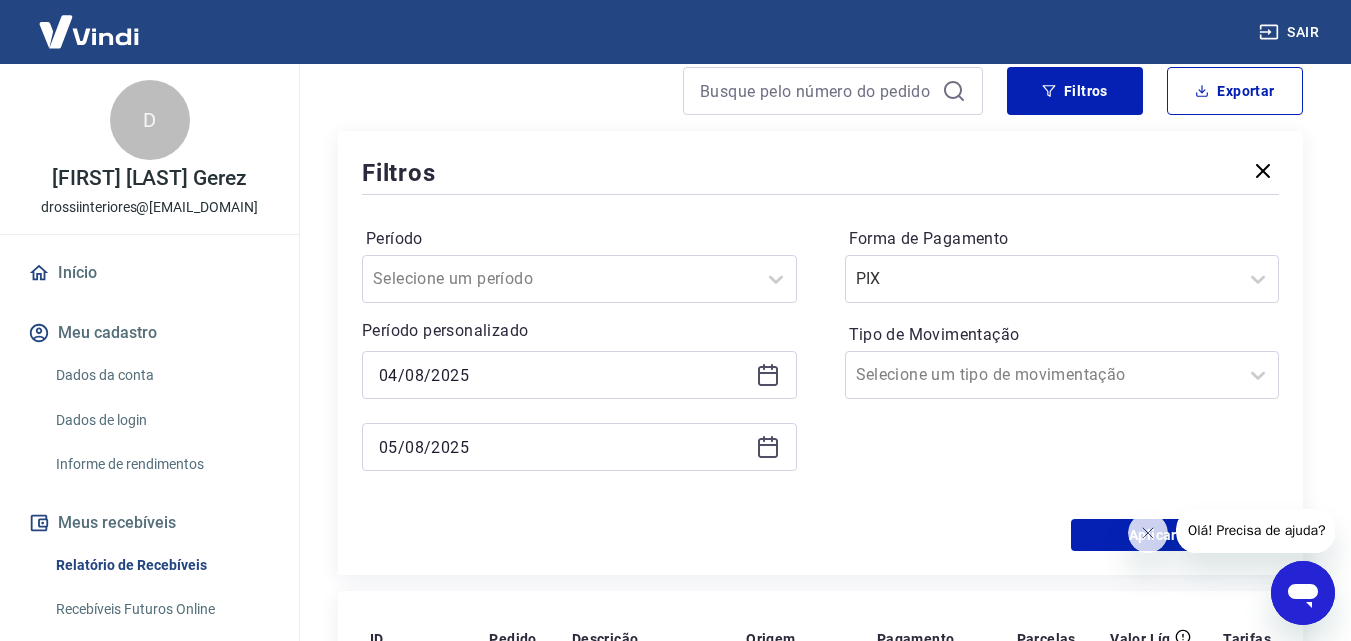 click 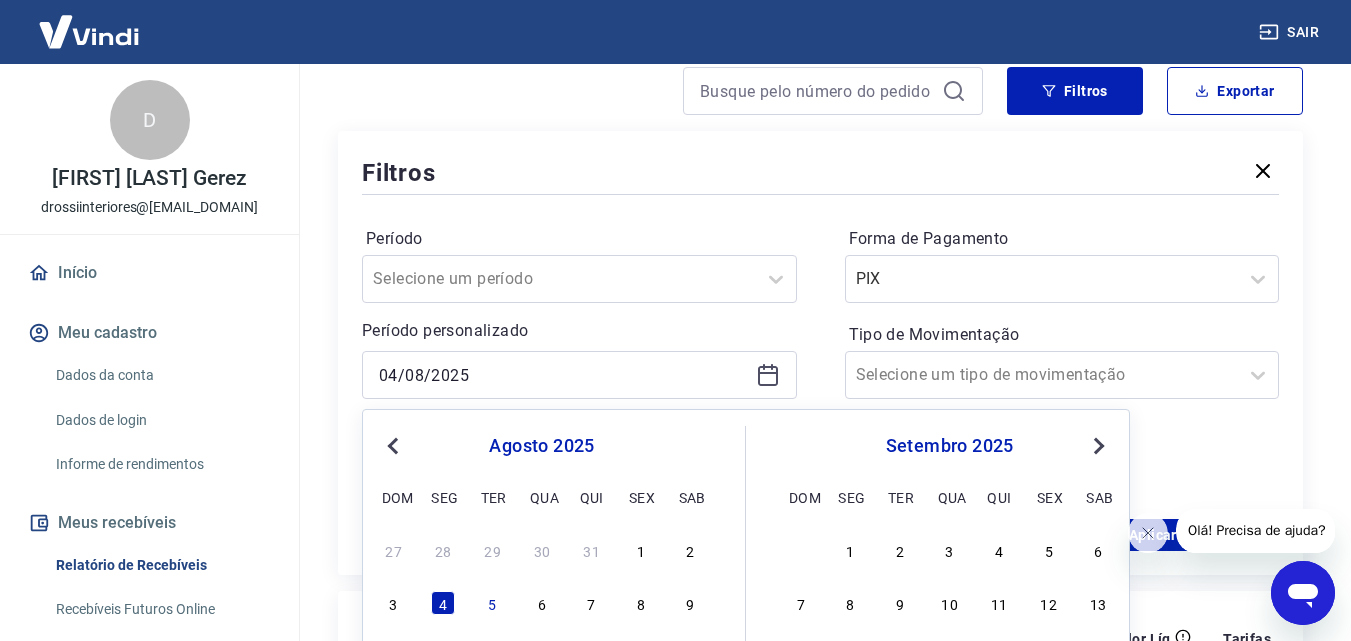 click on "Período personalizado" at bounding box center (579, 331) 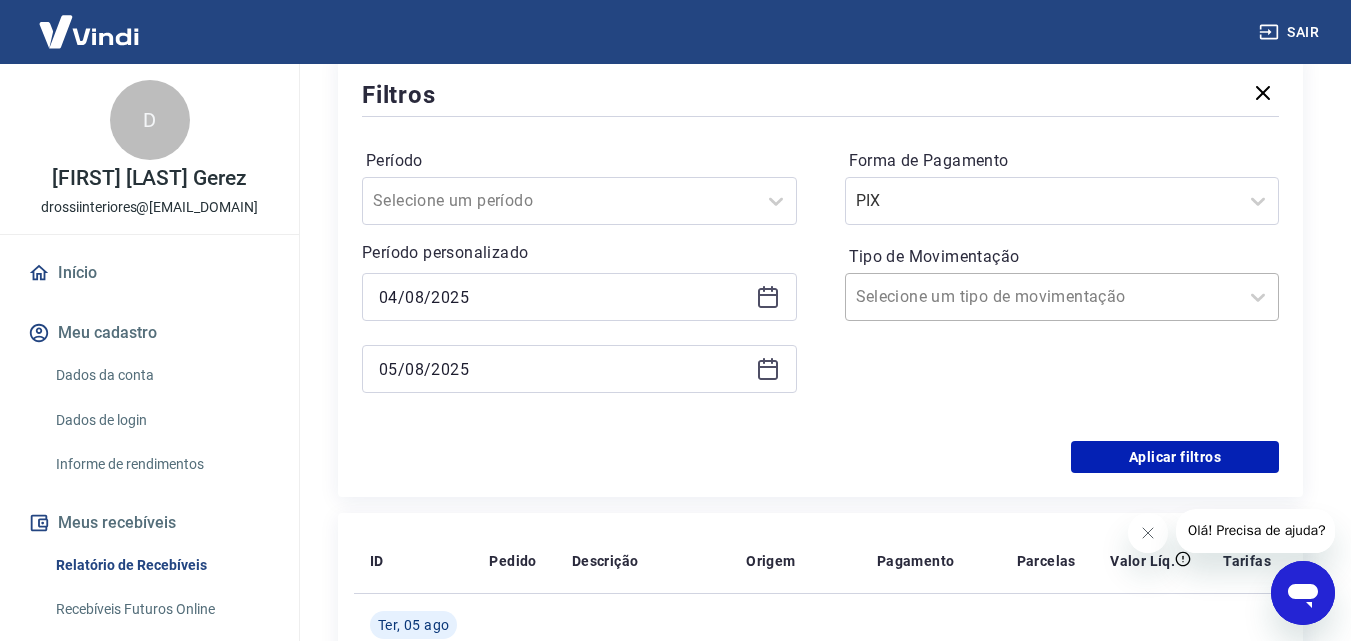 scroll, scrollTop: 400, scrollLeft: 0, axis: vertical 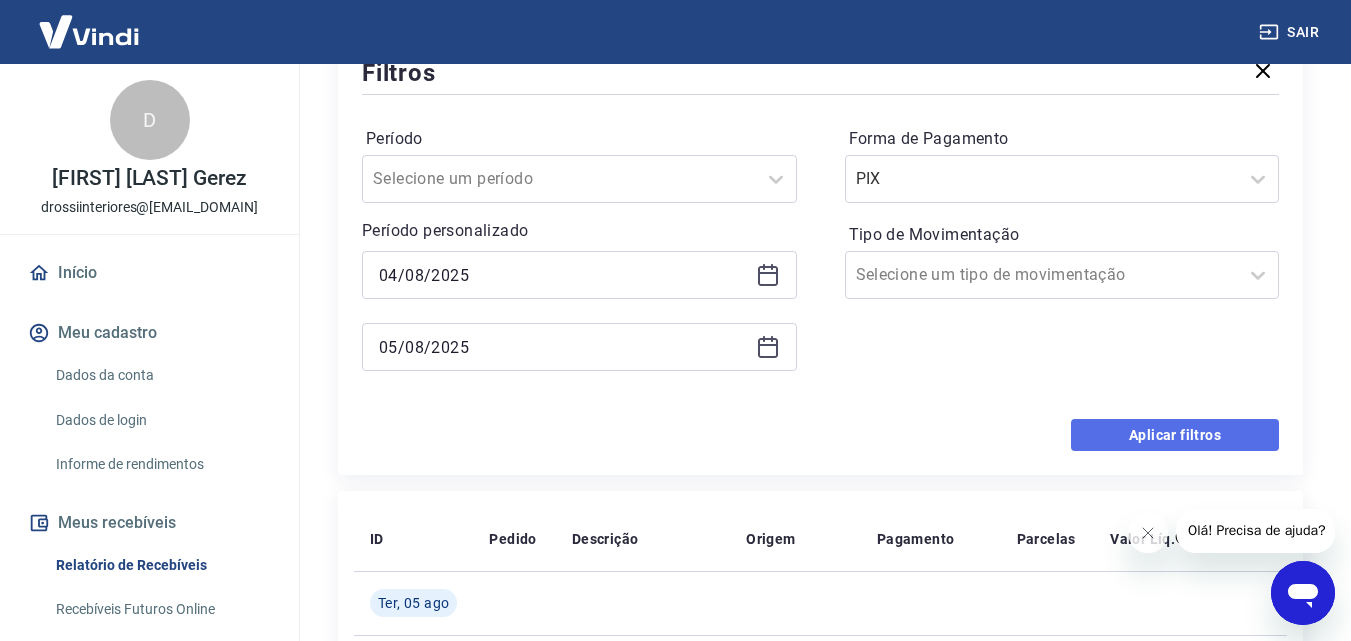 click on "Aplicar filtros" at bounding box center (1175, 435) 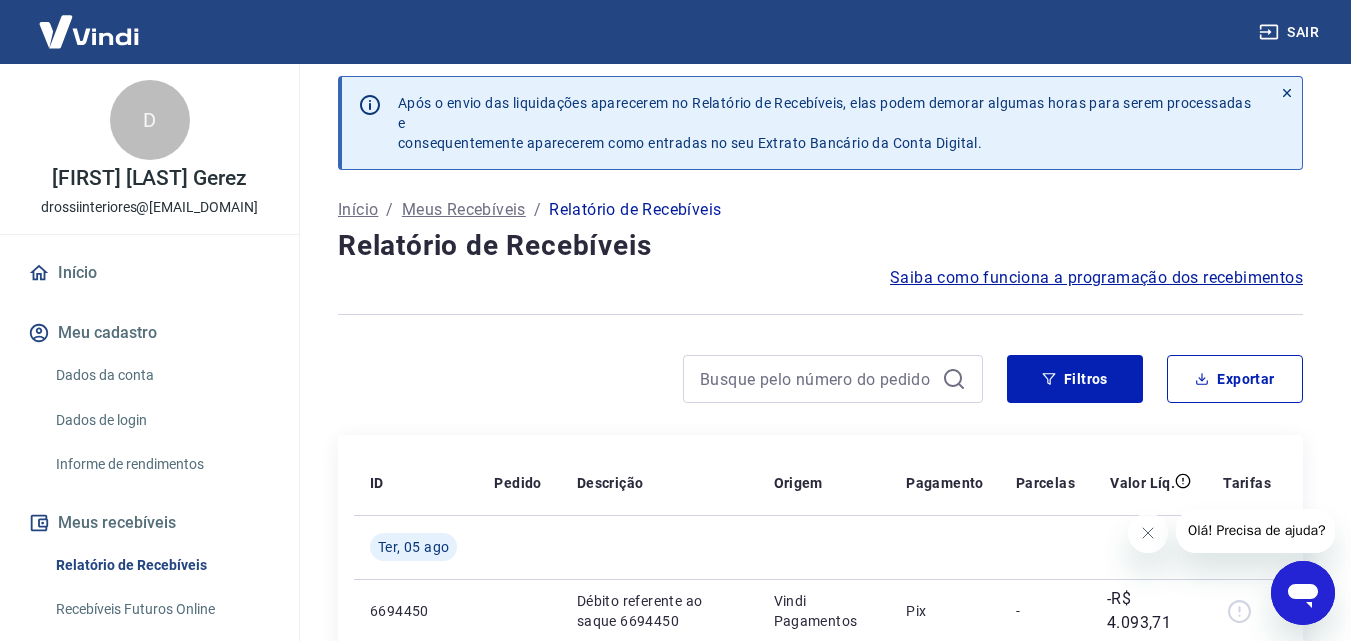 scroll, scrollTop: 0, scrollLeft: 0, axis: both 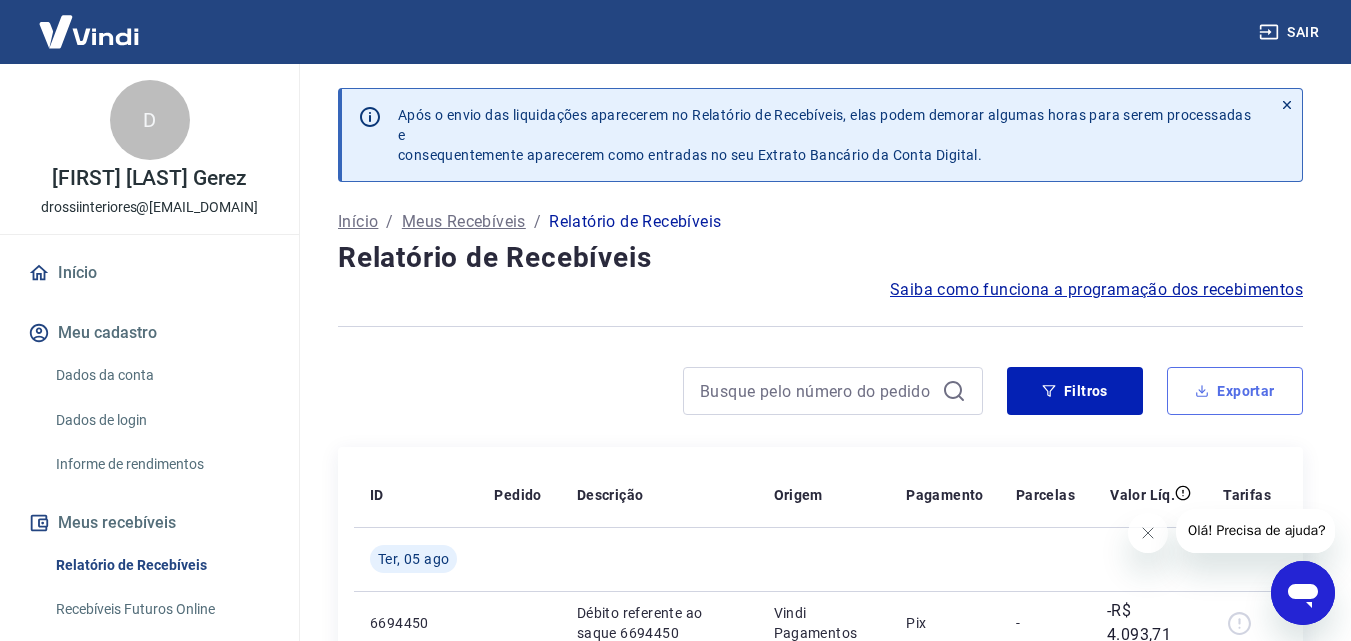 click on "Exportar" at bounding box center [1235, 391] 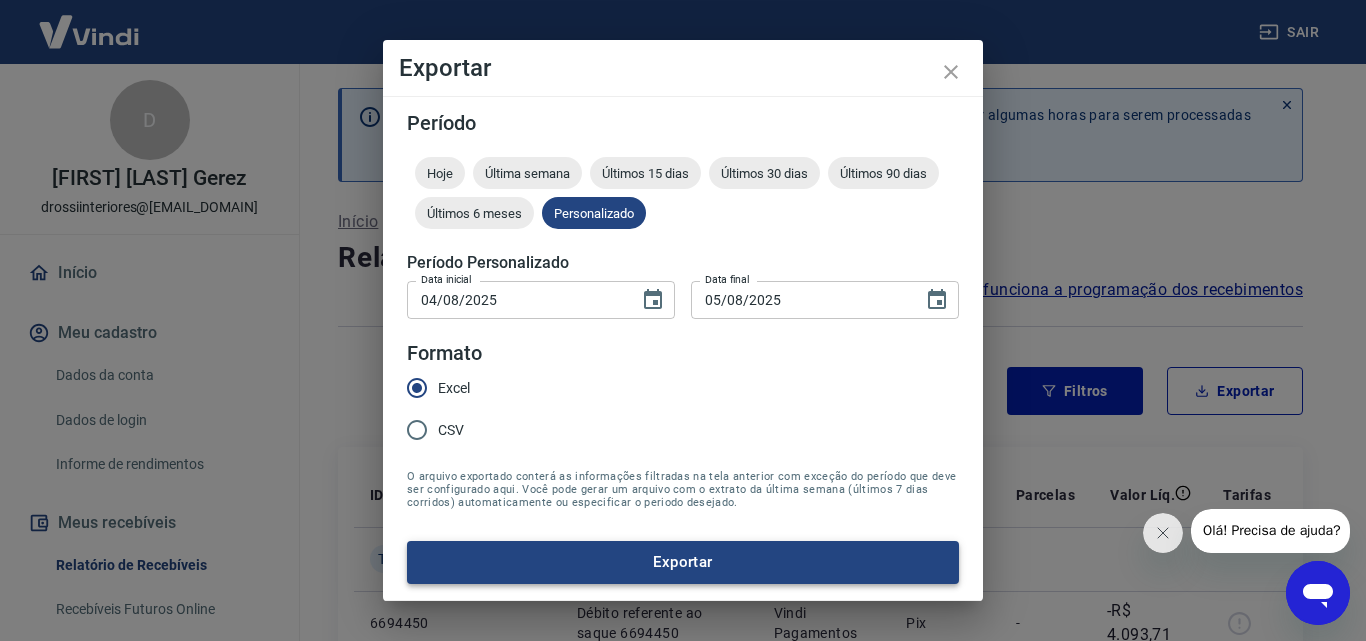 click on "Exportar" at bounding box center (683, 562) 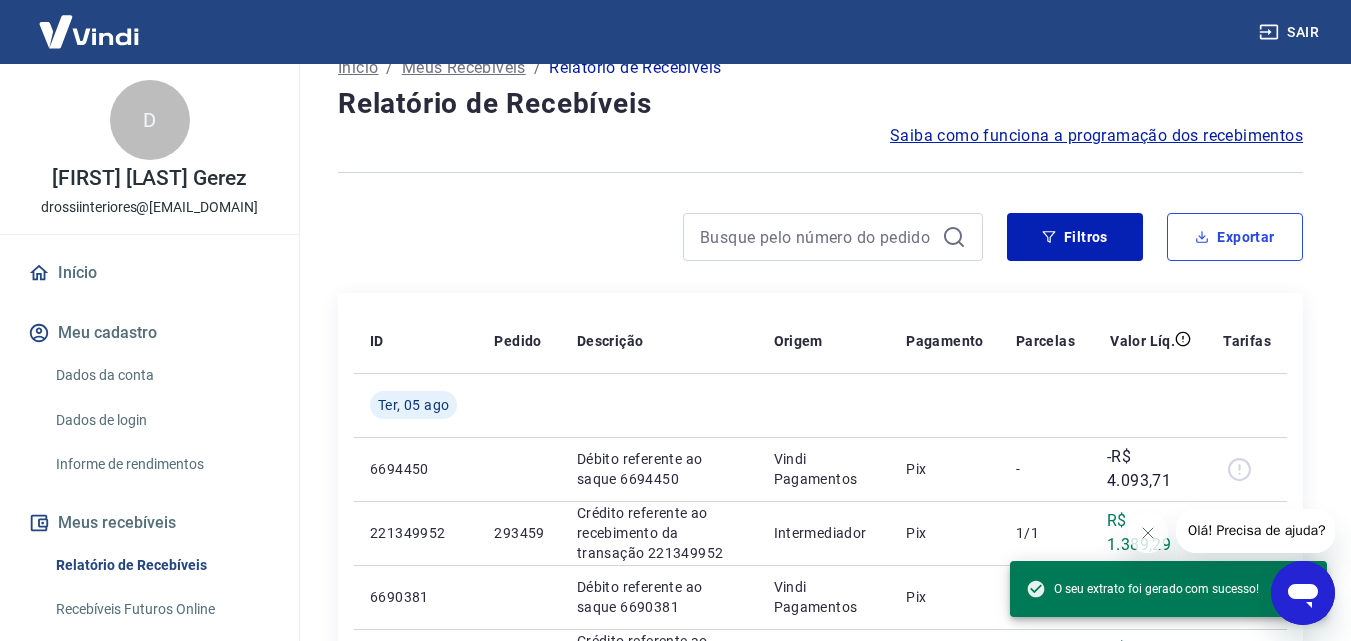 scroll, scrollTop: 0, scrollLeft: 0, axis: both 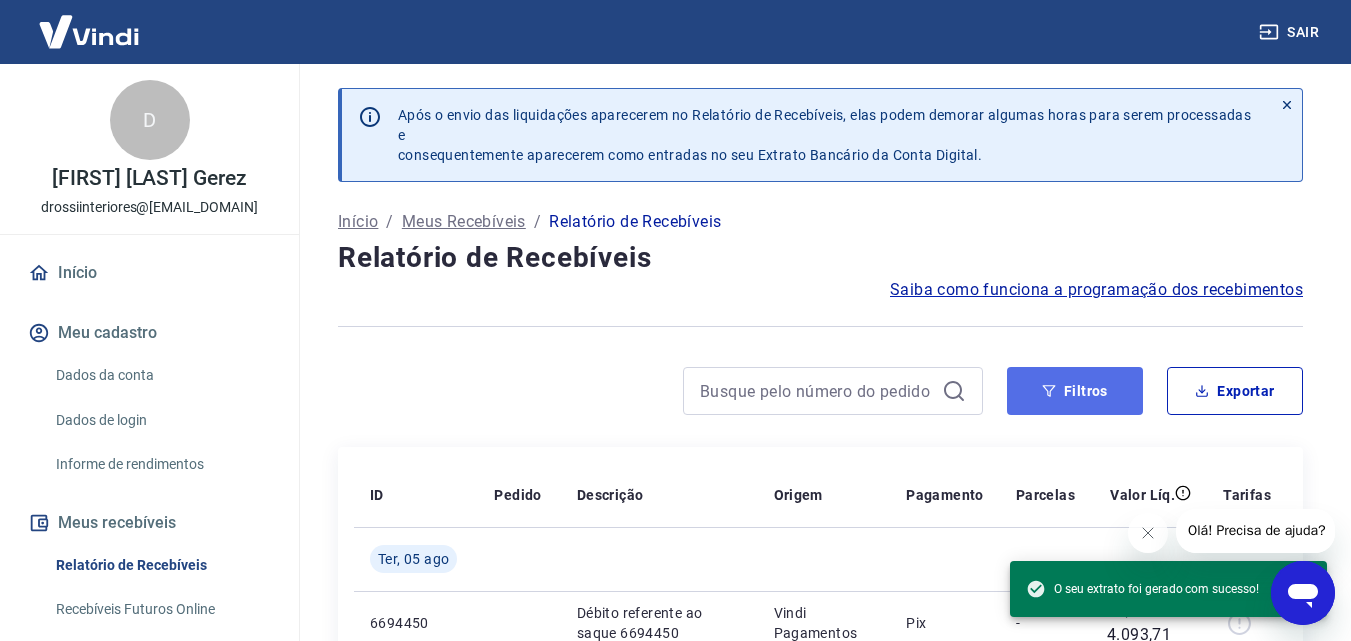 click on "Filtros" at bounding box center (1075, 391) 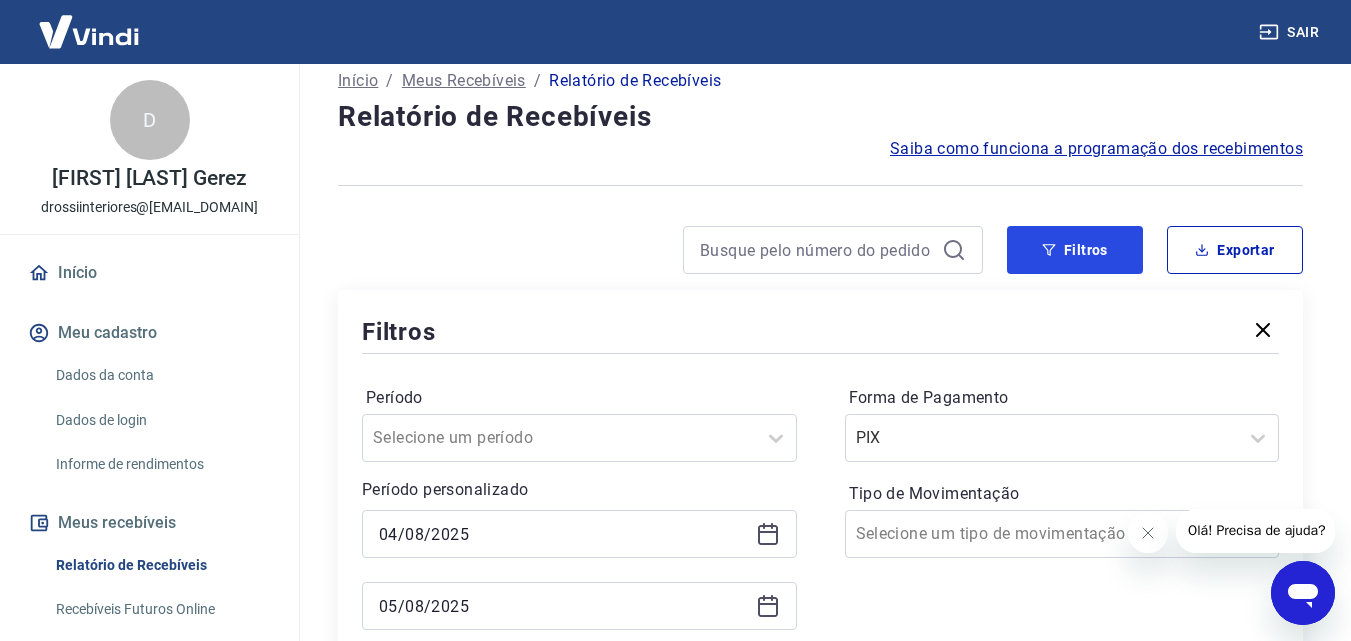 scroll, scrollTop: 200, scrollLeft: 0, axis: vertical 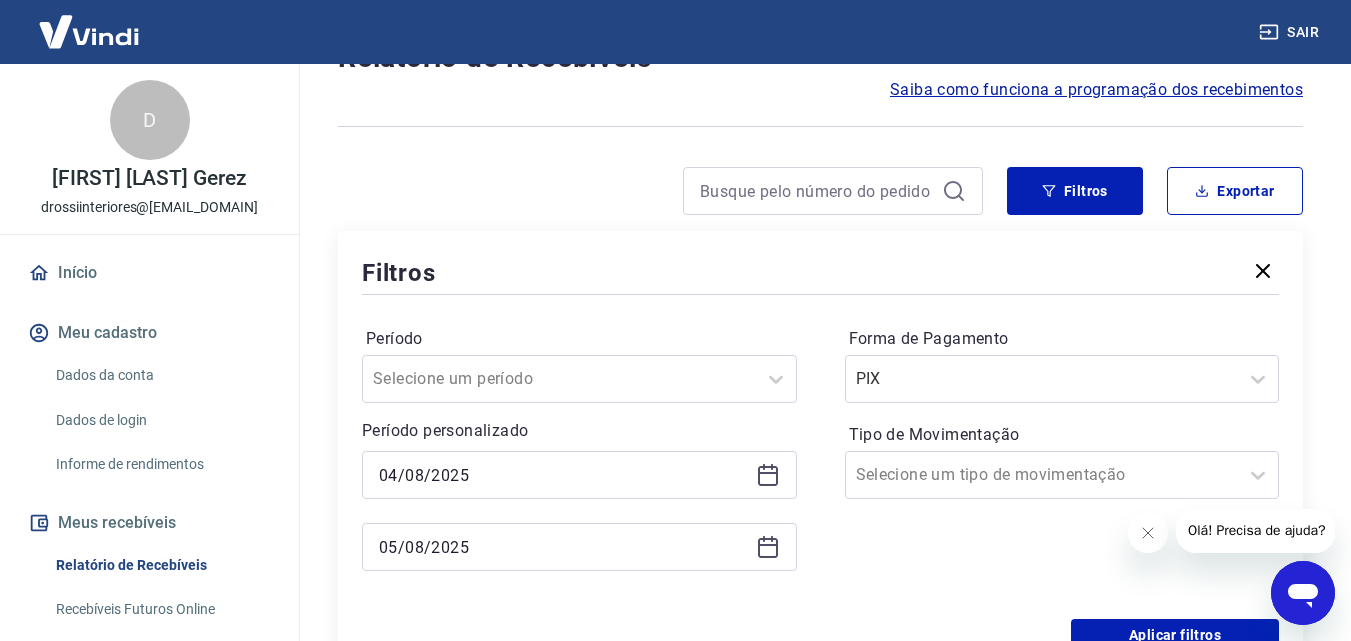 click 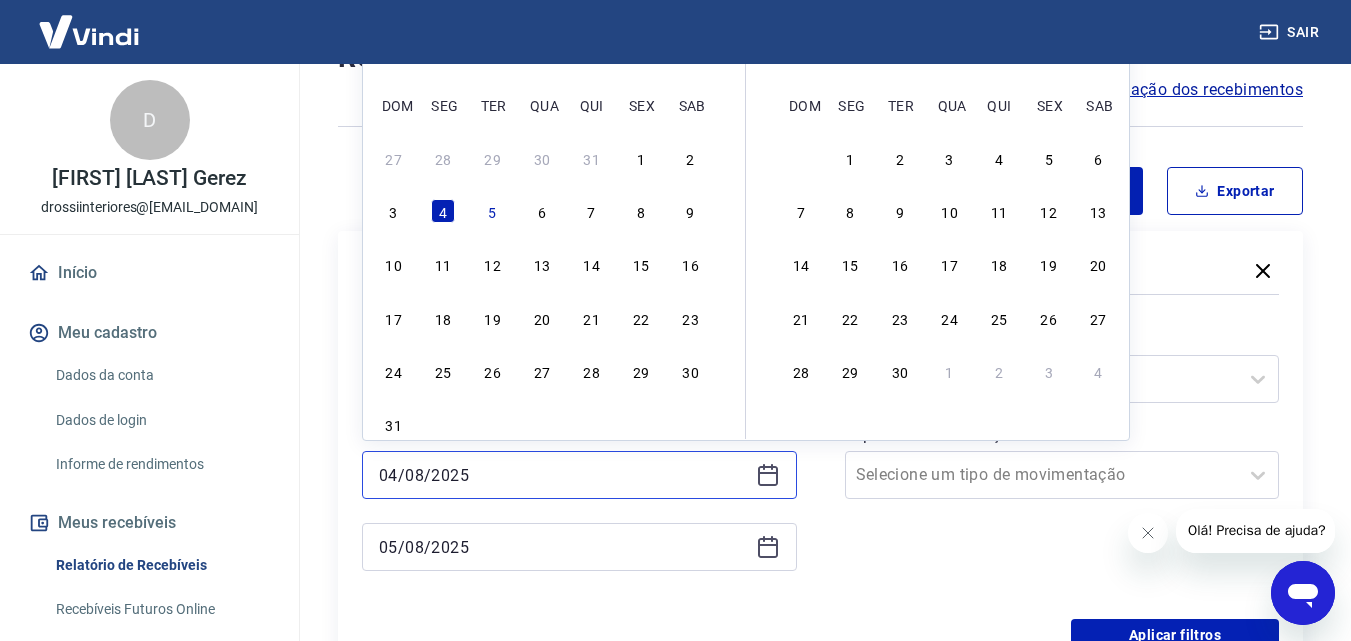 scroll, scrollTop: 0, scrollLeft: 0, axis: both 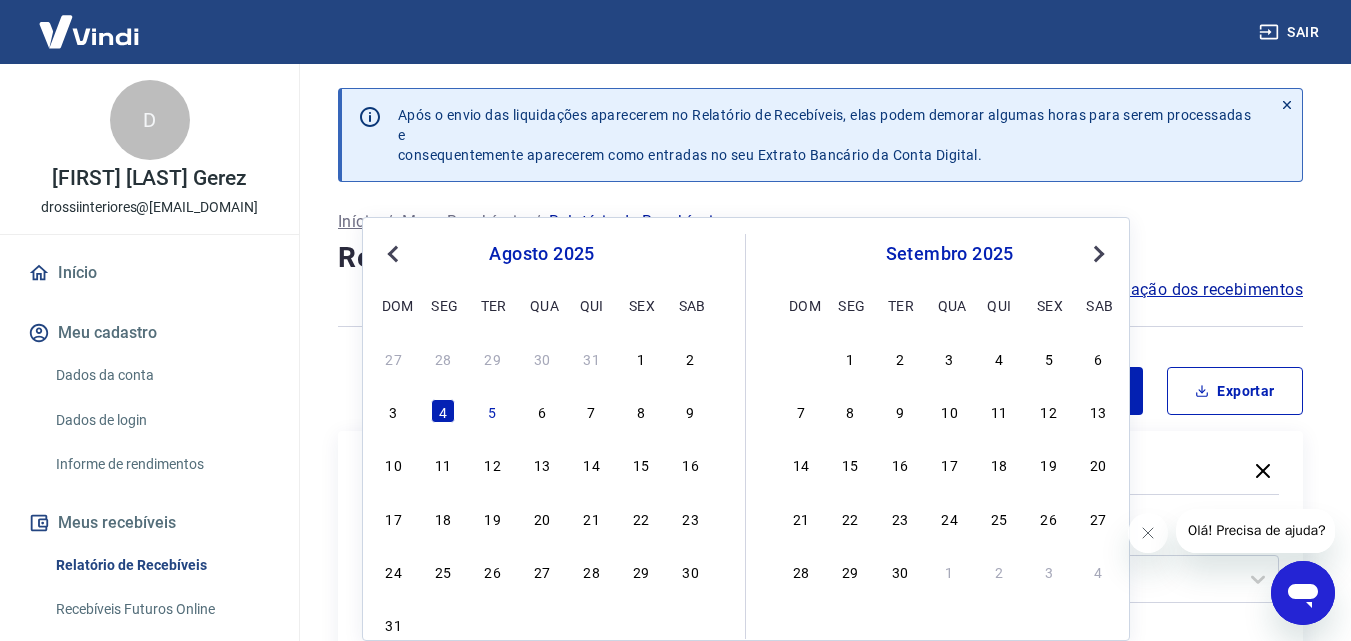 click on "Previous Month" at bounding box center [395, 253] 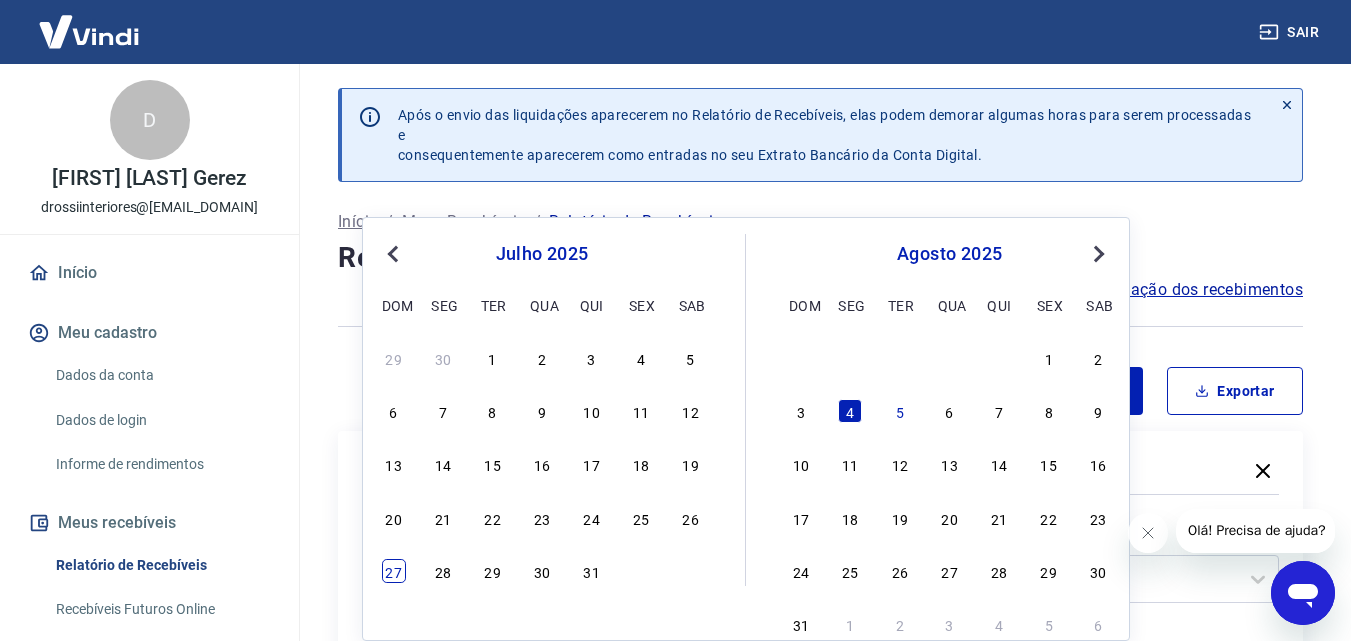 click on "27" at bounding box center (394, 571) 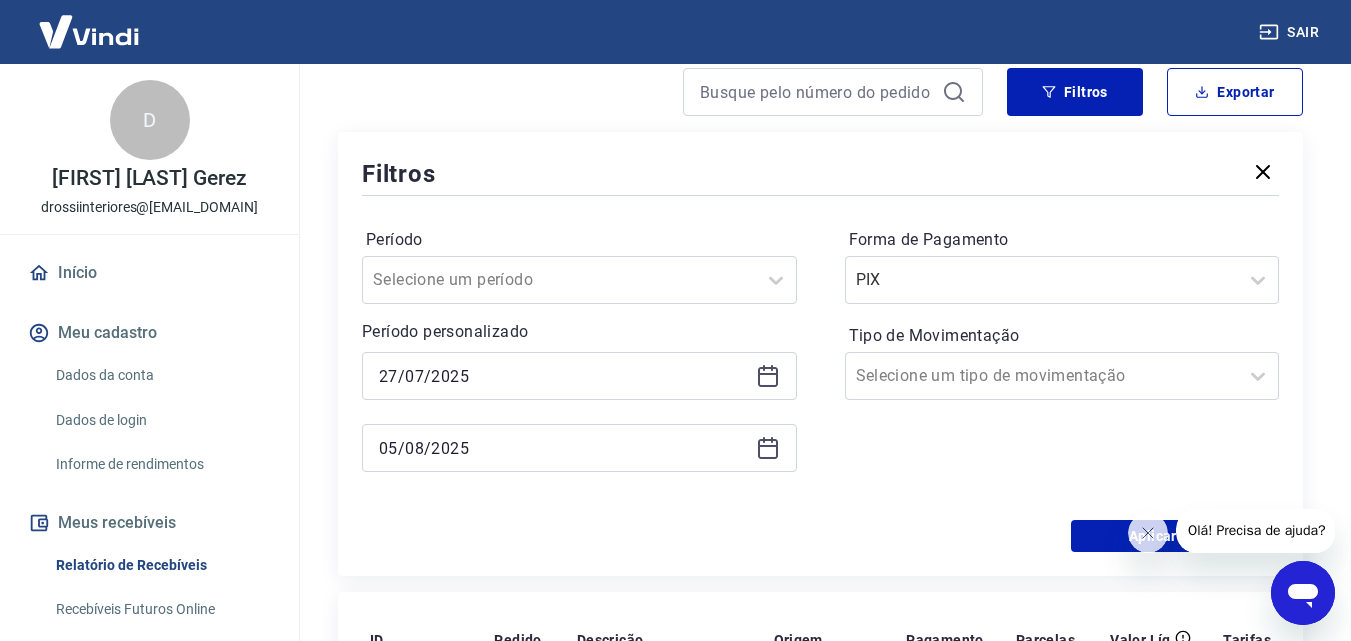 scroll, scrollTop: 300, scrollLeft: 0, axis: vertical 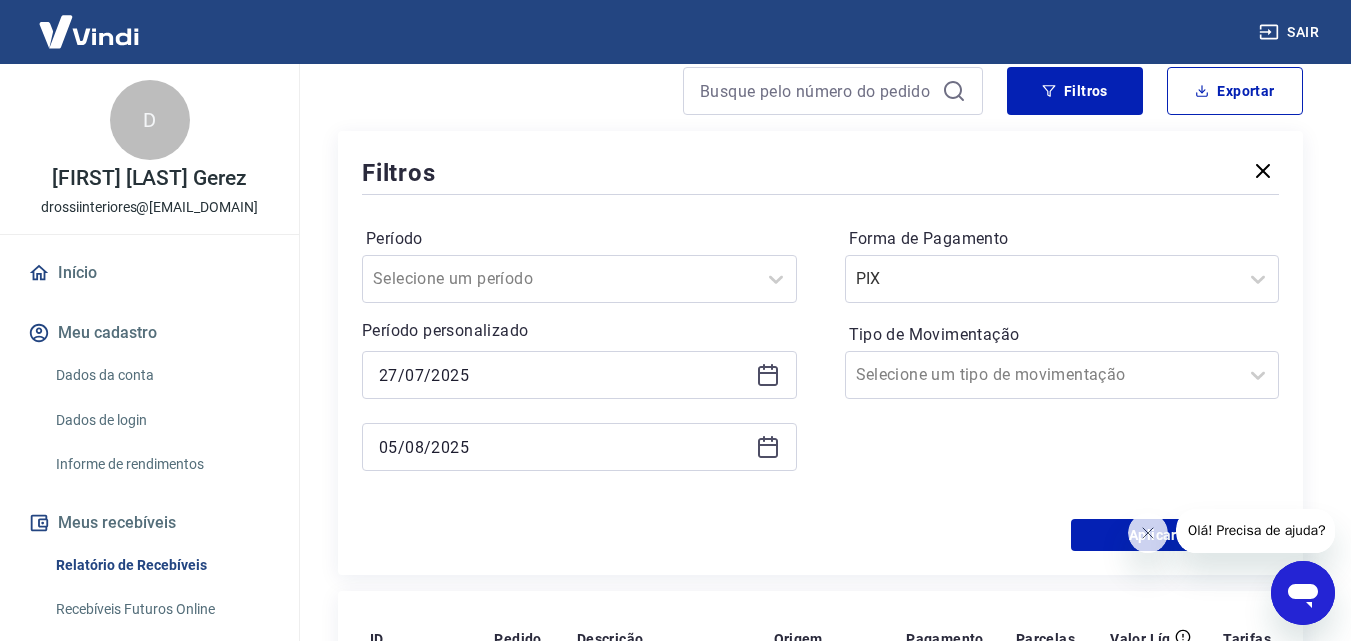 click 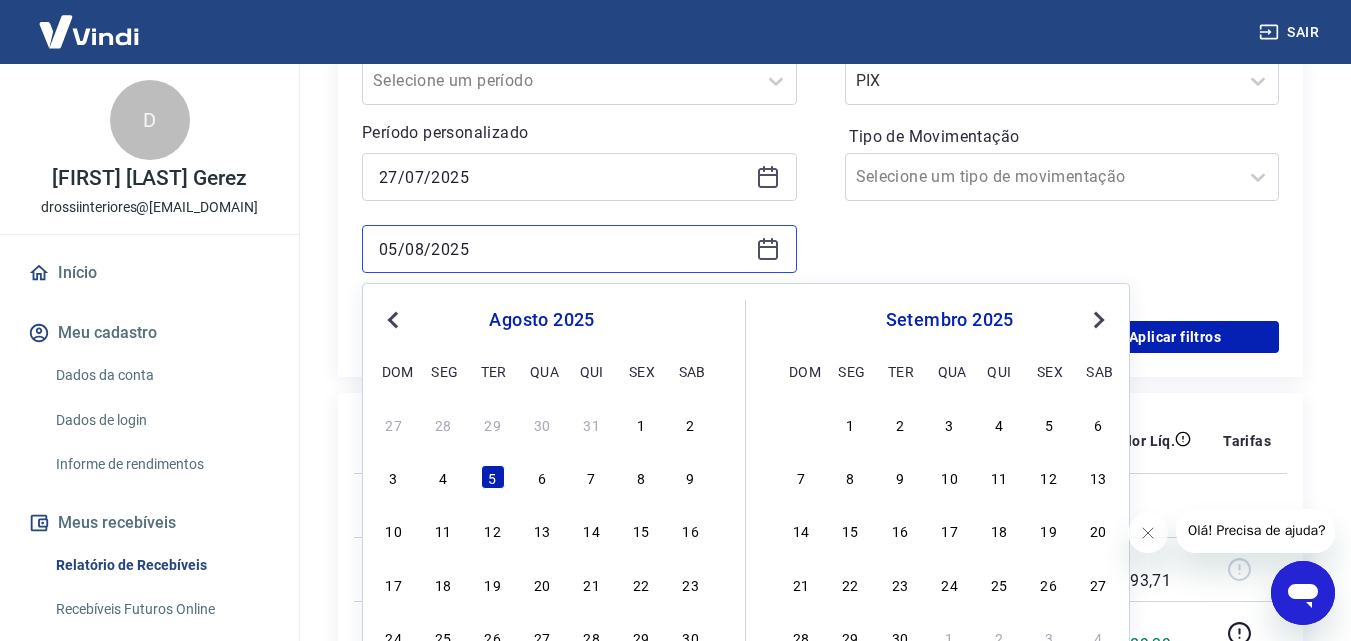 scroll, scrollTop: 500, scrollLeft: 0, axis: vertical 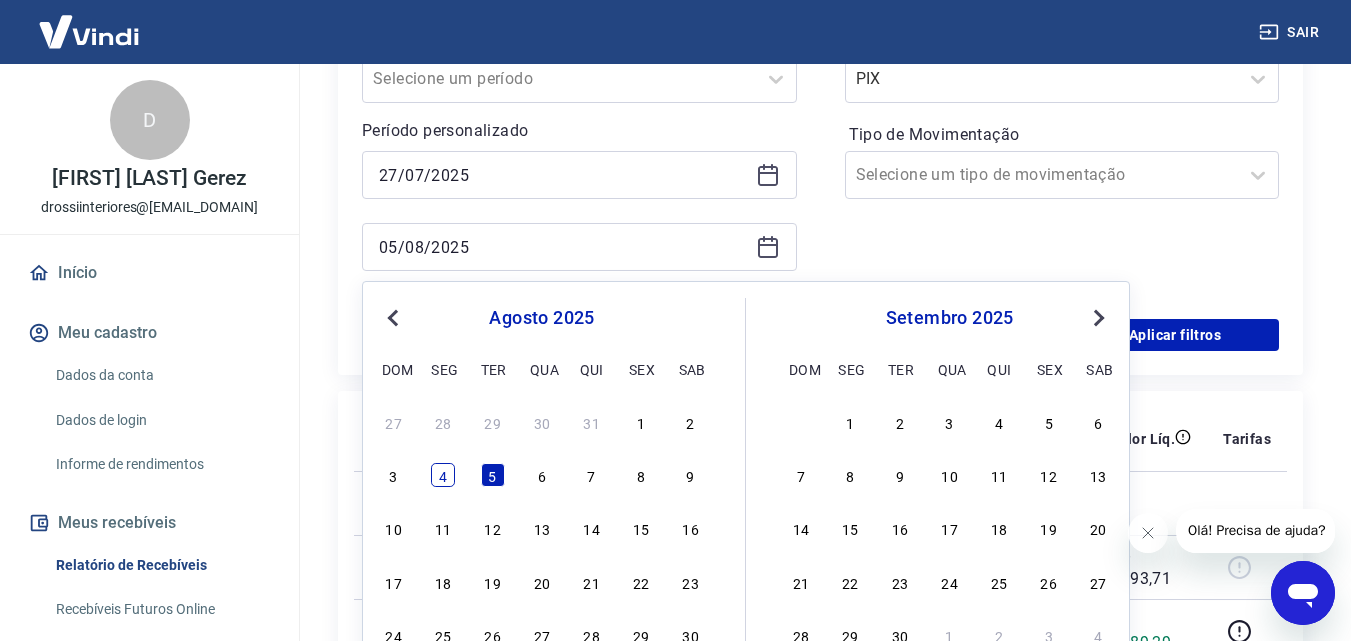click on "4" at bounding box center (443, 475) 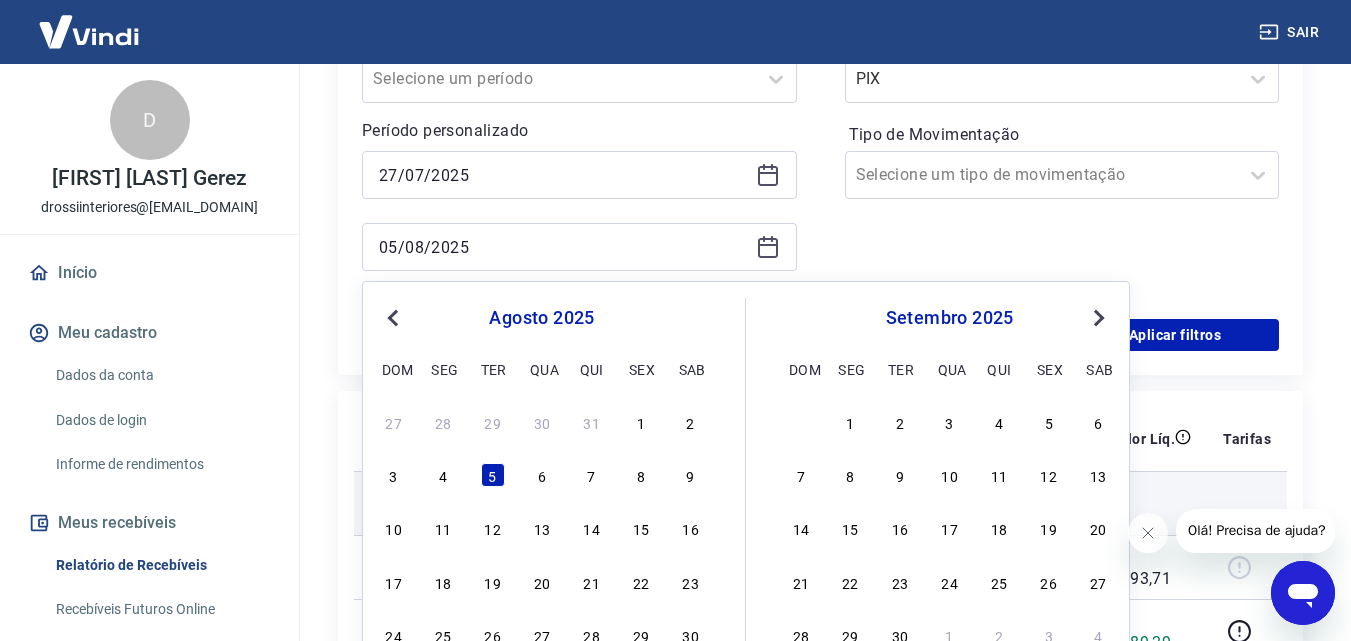 type on "04/08/2025" 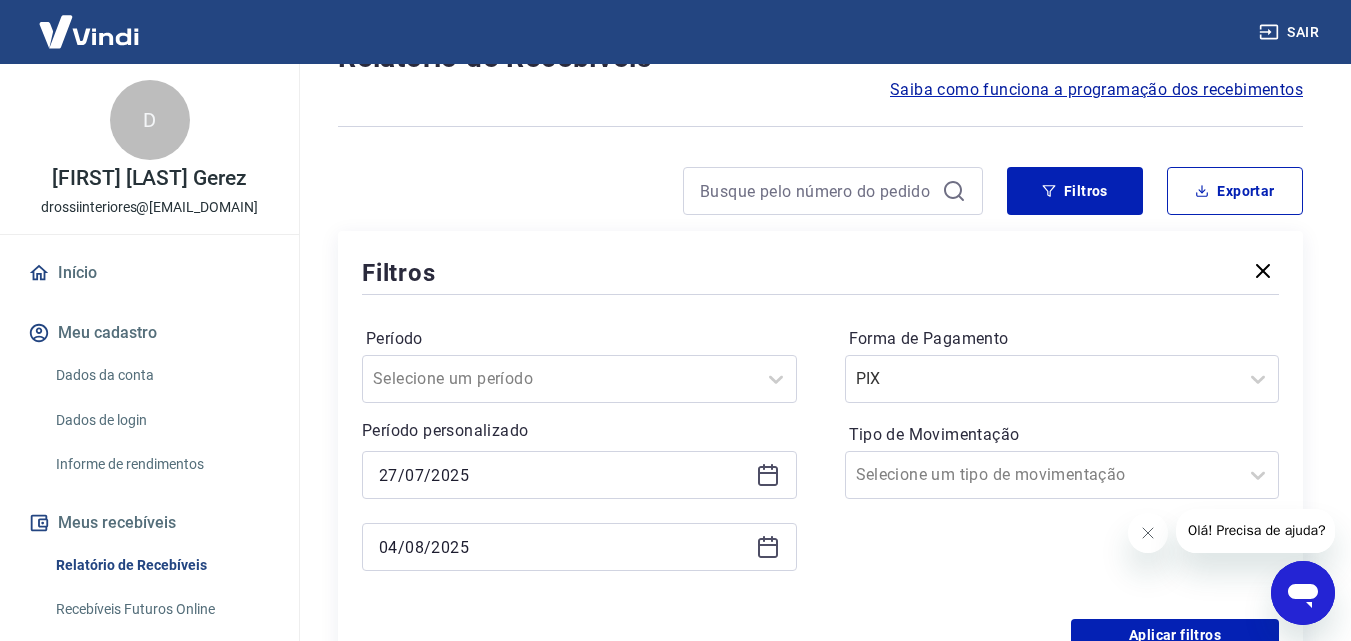 scroll, scrollTop: 400, scrollLeft: 0, axis: vertical 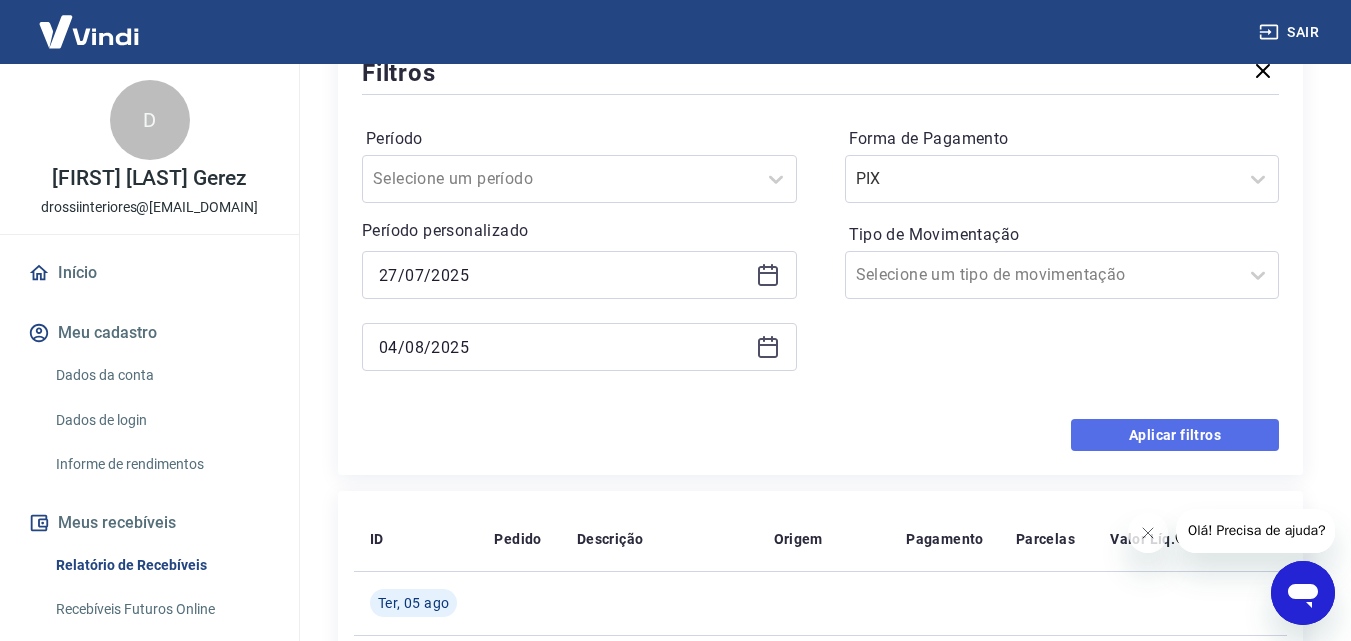click on "Aplicar filtros" at bounding box center [1175, 435] 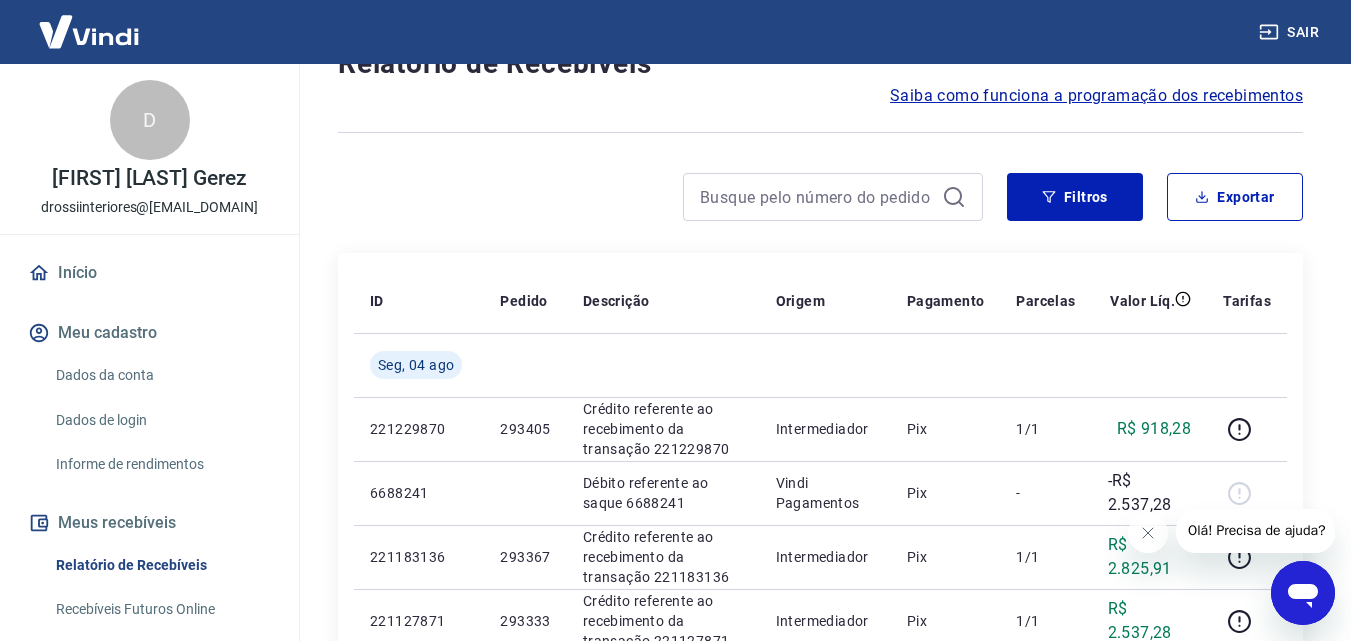 scroll, scrollTop: 200, scrollLeft: 0, axis: vertical 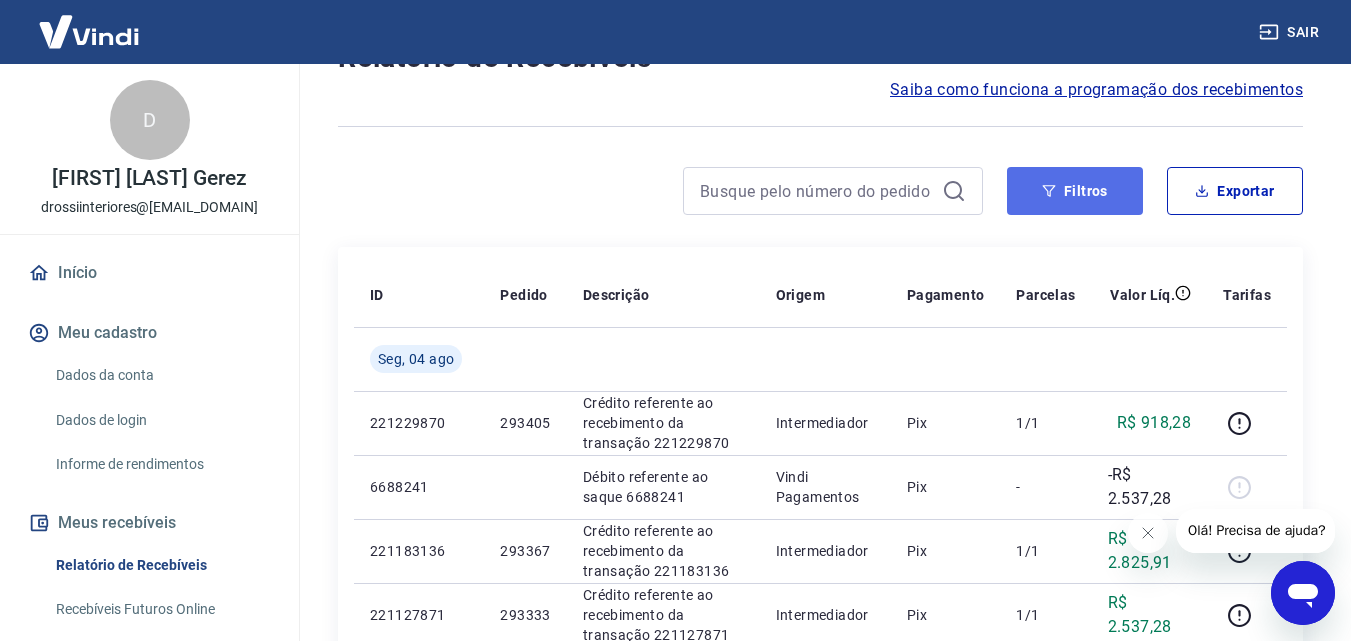 click on "Filtros" at bounding box center [1075, 191] 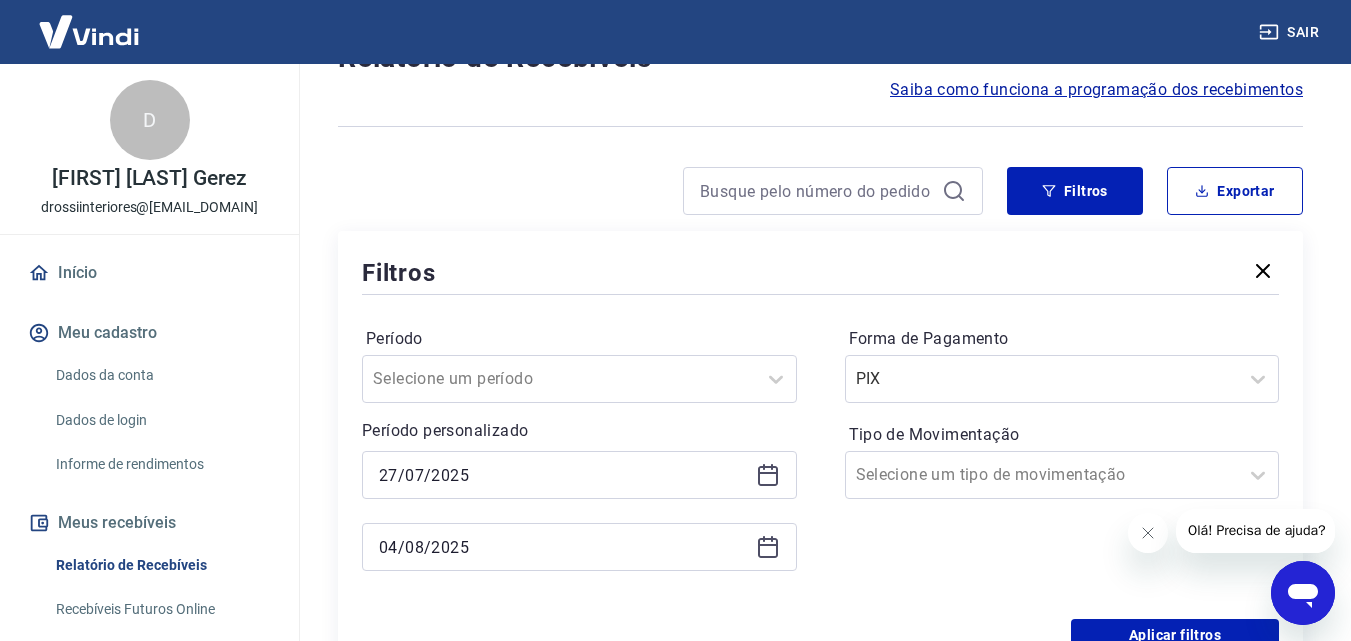 click 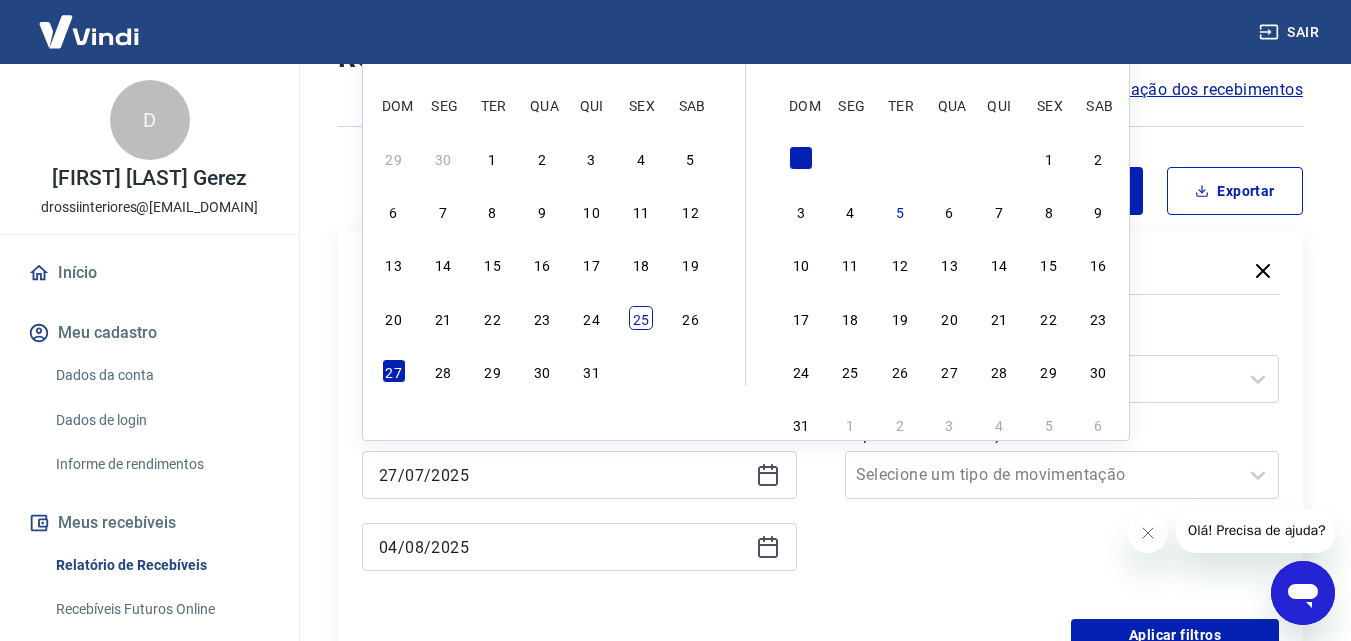 click on "25" at bounding box center (641, 318) 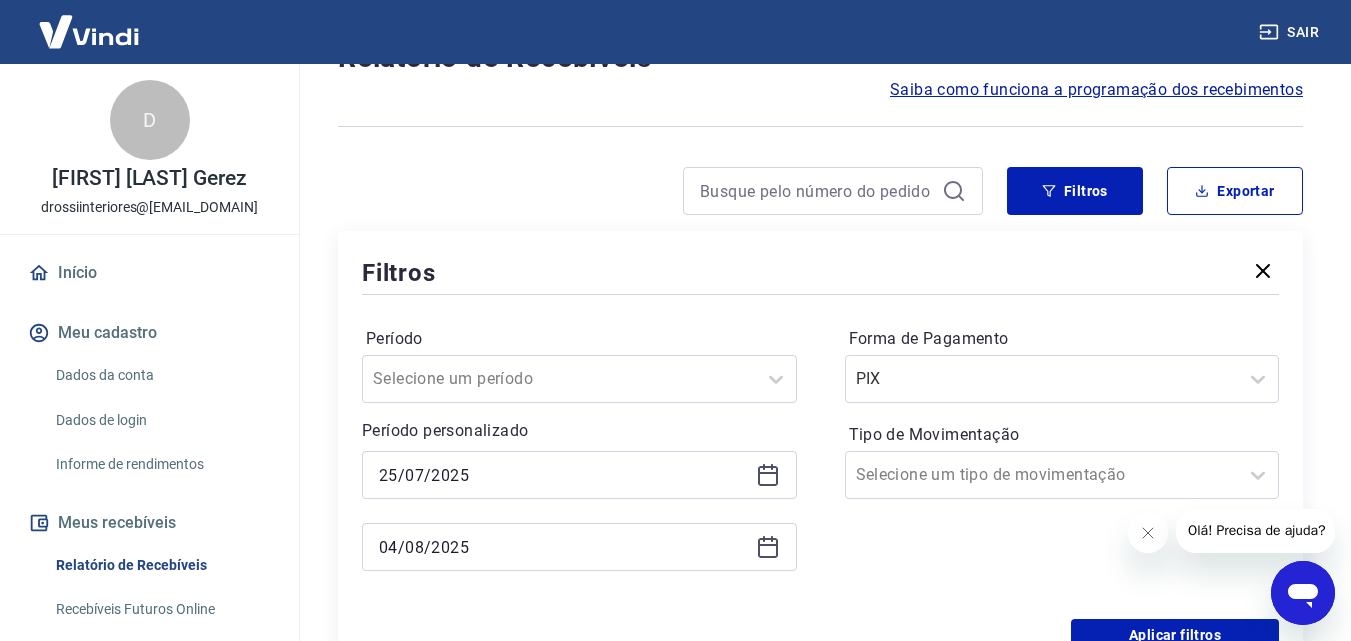 type on "25/07/2025" 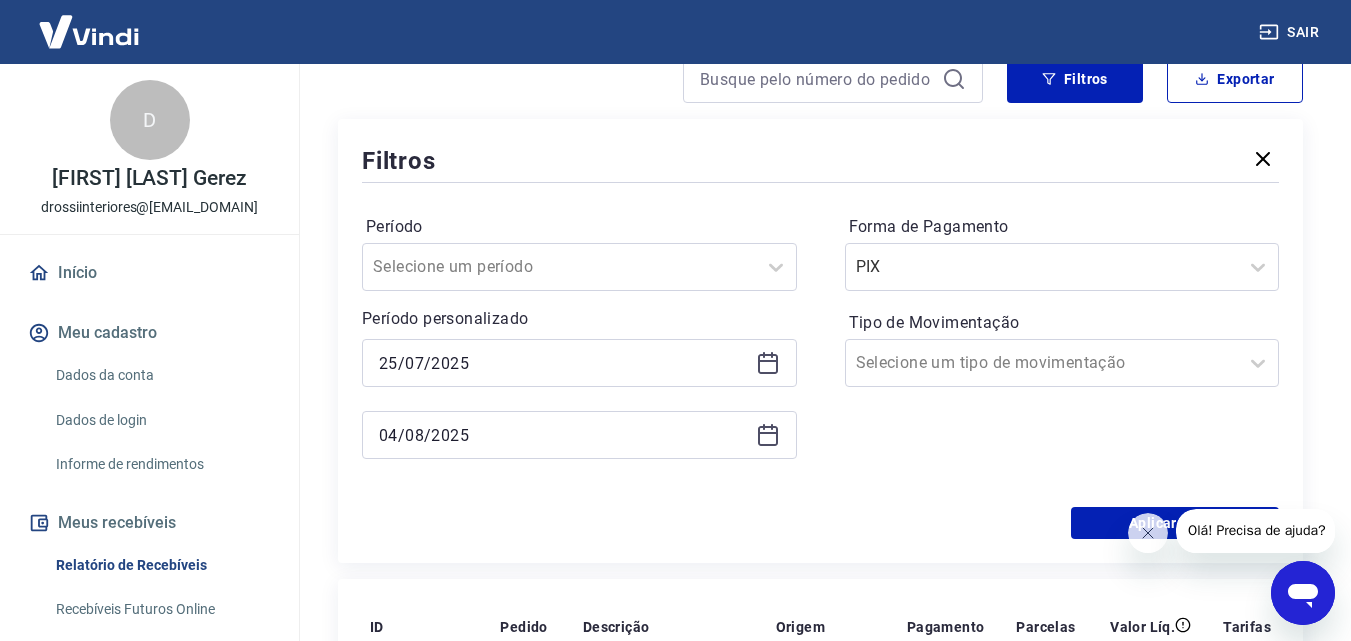 scroll, scrollTop: 500, scrollLeft: 0, axis: vertical 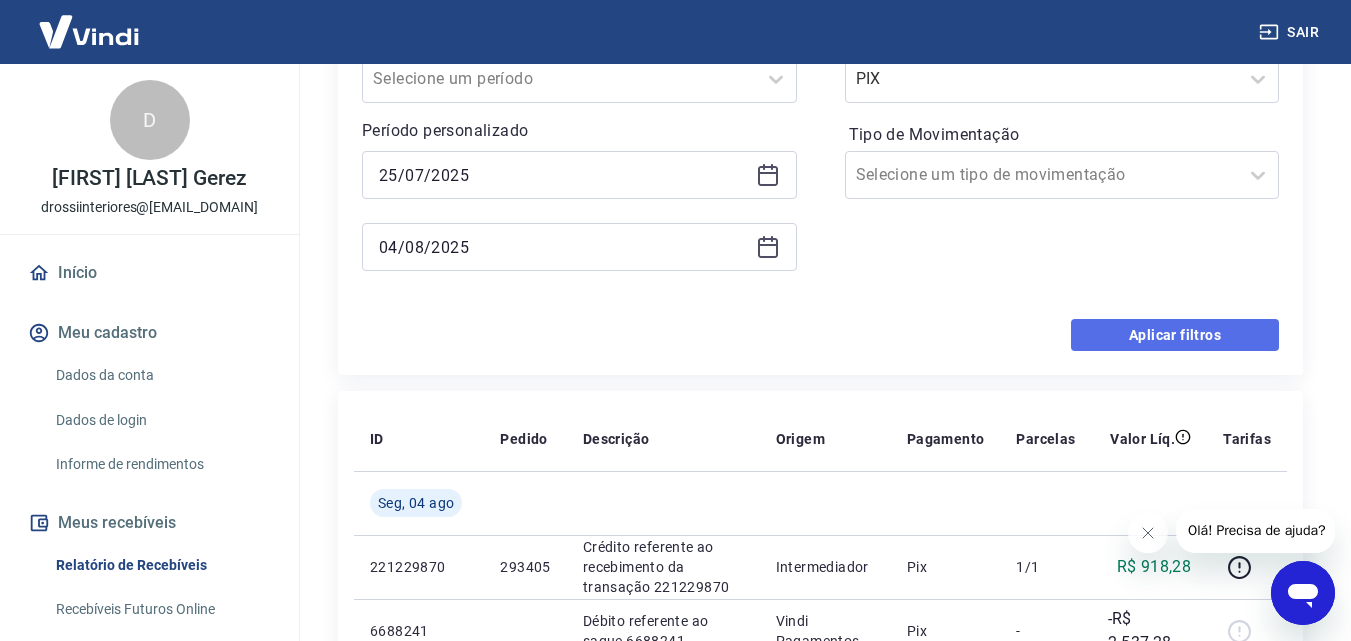 click on "Aplicar filtros" at bounding box center (1175, 335) 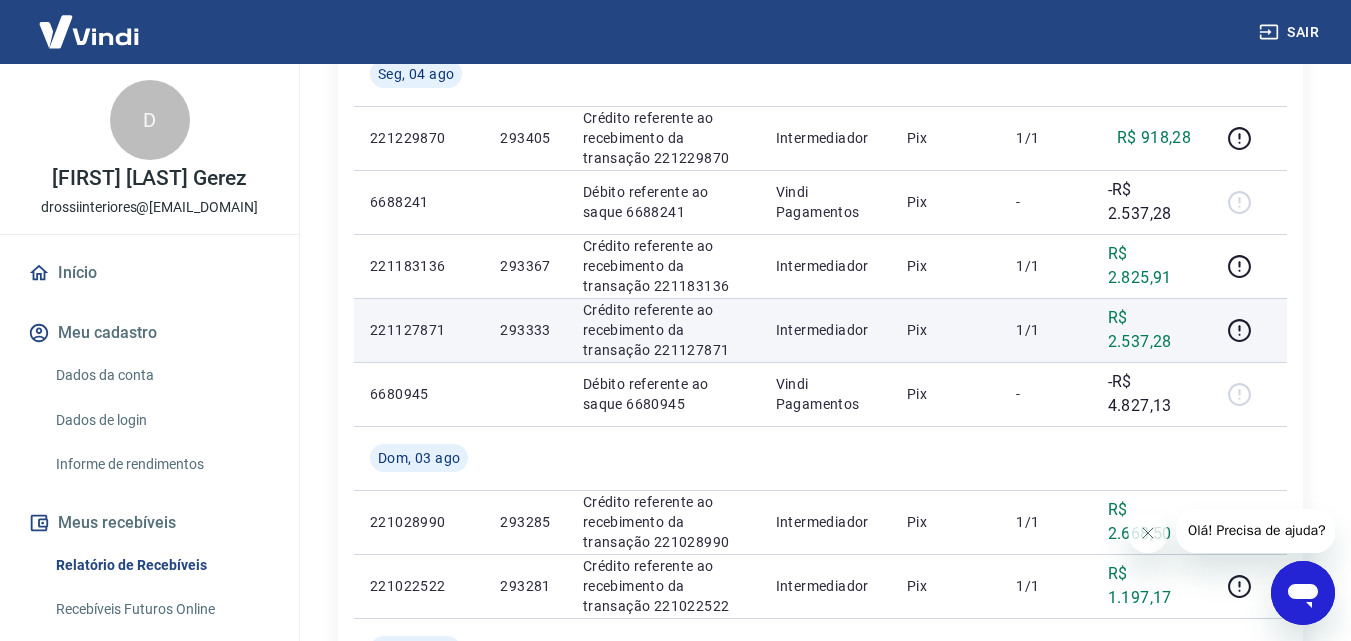 scroll, scrollTop: 0, scrollLeft: 0, axis: both 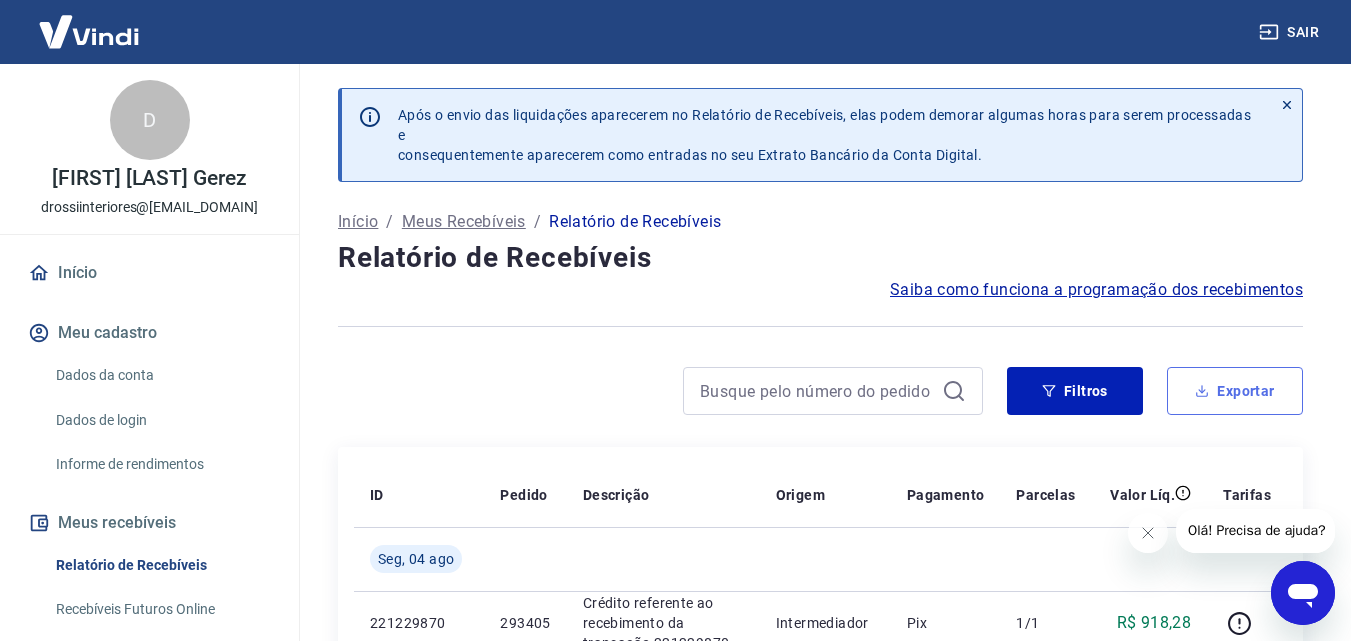 click on "Exportar" at bounding box center [1235, 391] 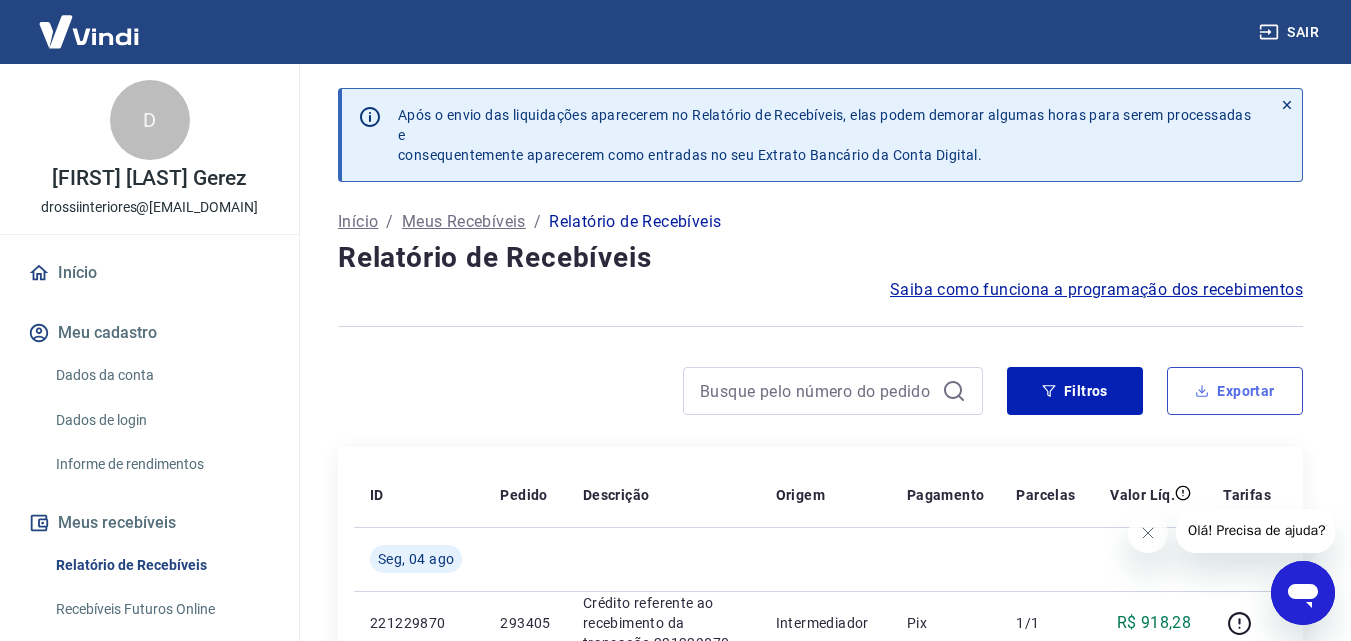 type on "25/07/2025" 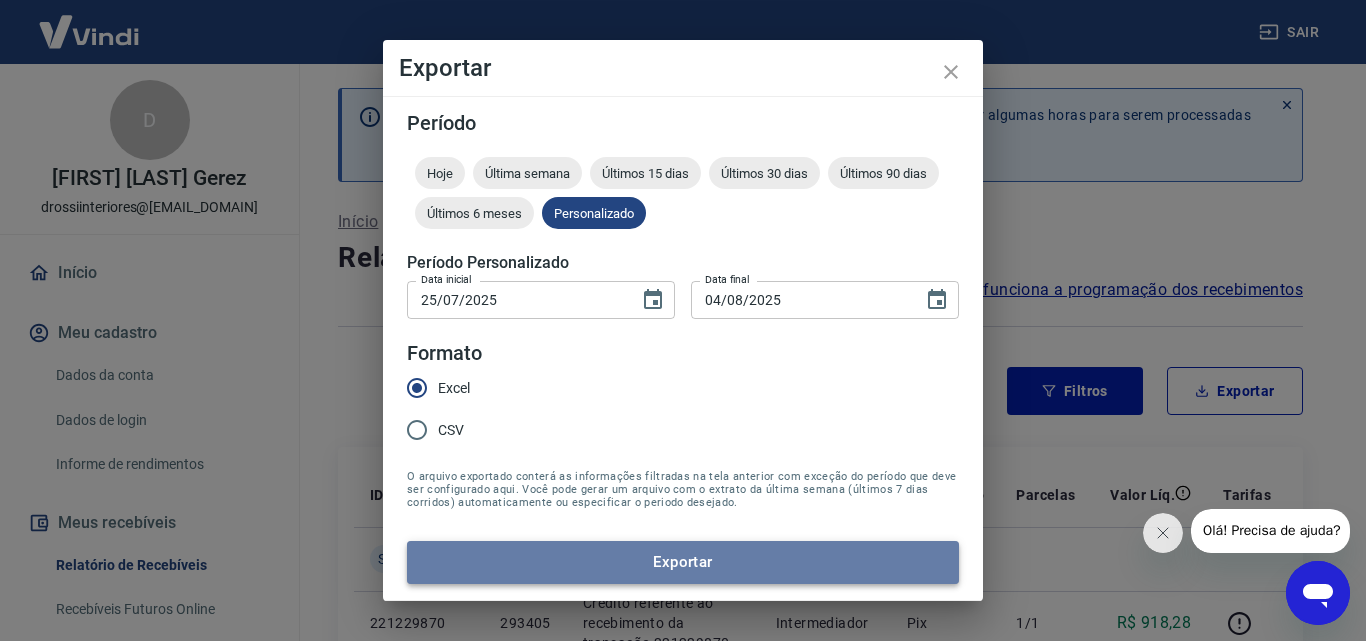 click on "Exportar" at bounding box center [683, 562] 